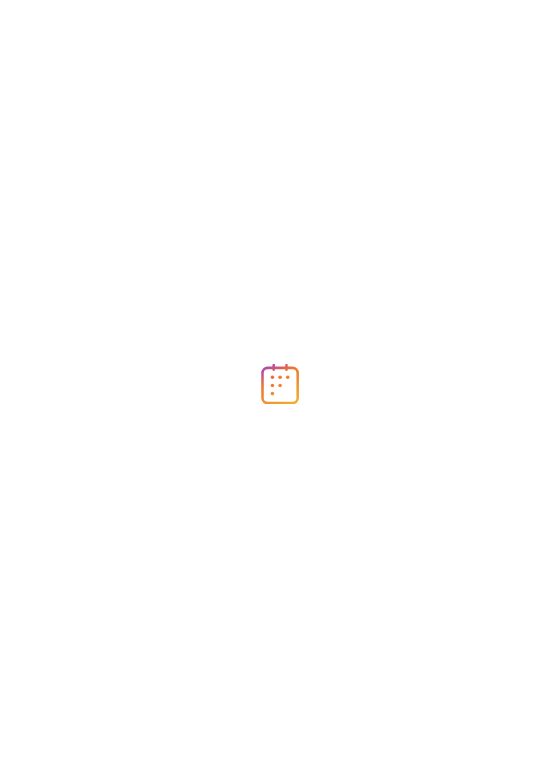 scroll, scrollTop: 0, scrollLeft: 0, axis: both 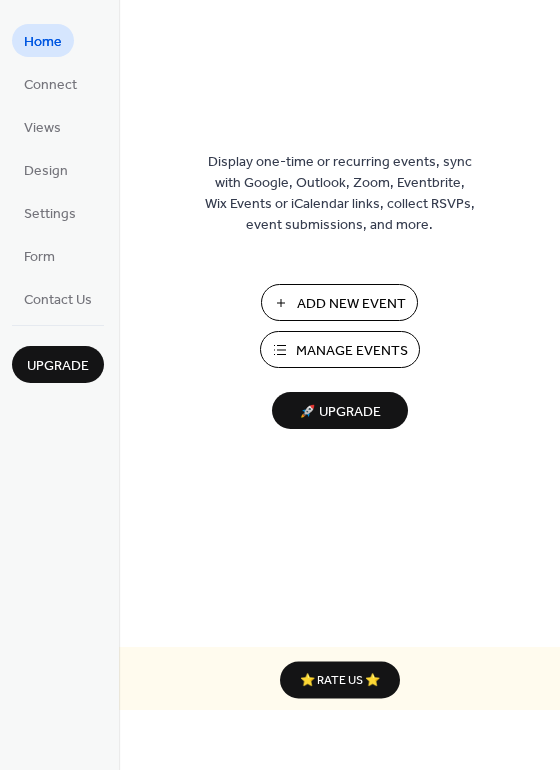 click on "Add New Event" at bounding box center (351, 304) 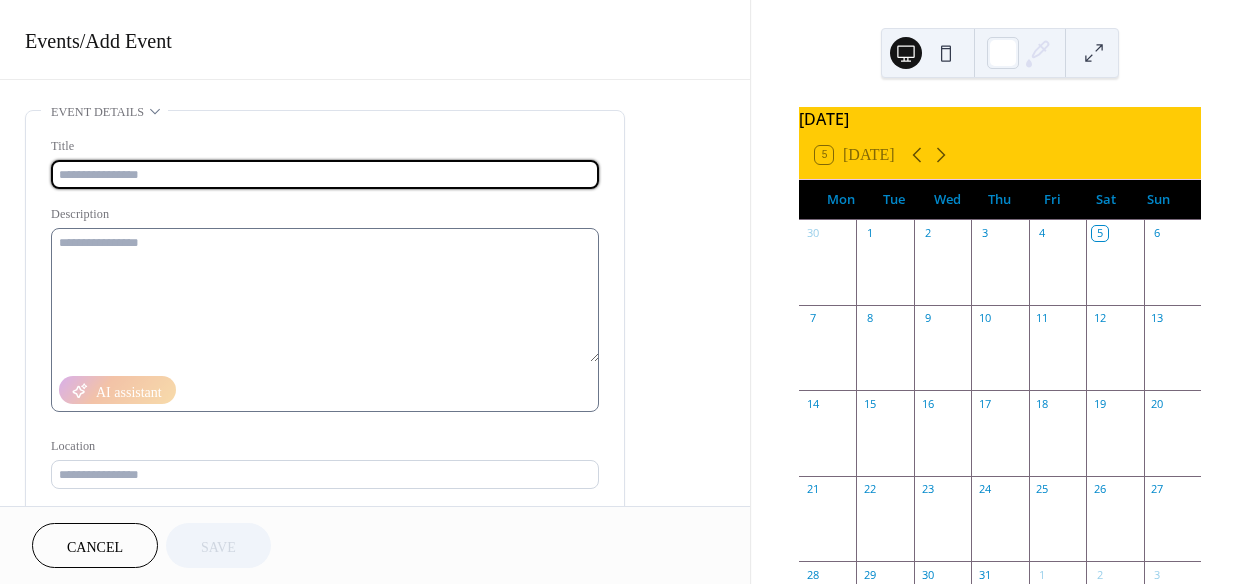 scroll, scrollTop: 0, scrollLeft: 0, axis: both 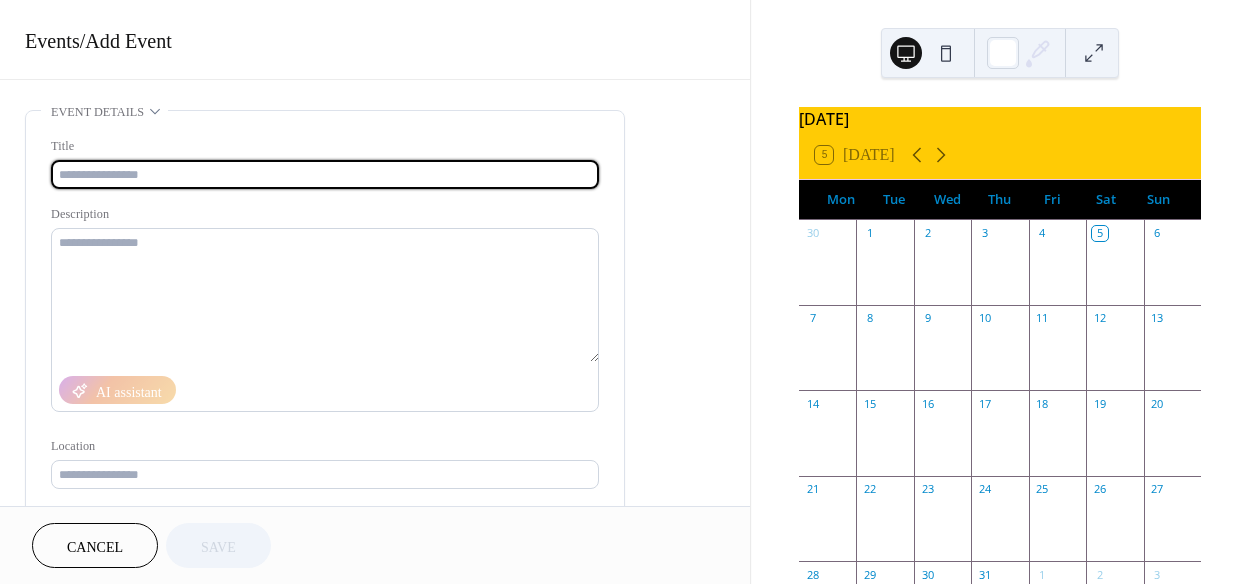 click at bounding box center [884, 357] 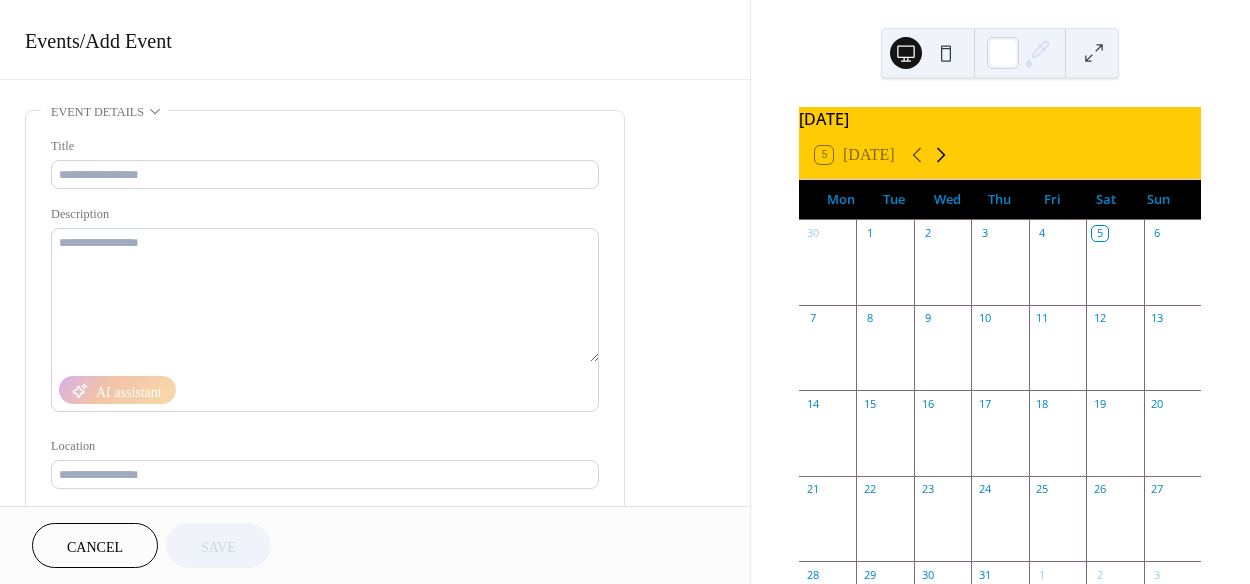 click 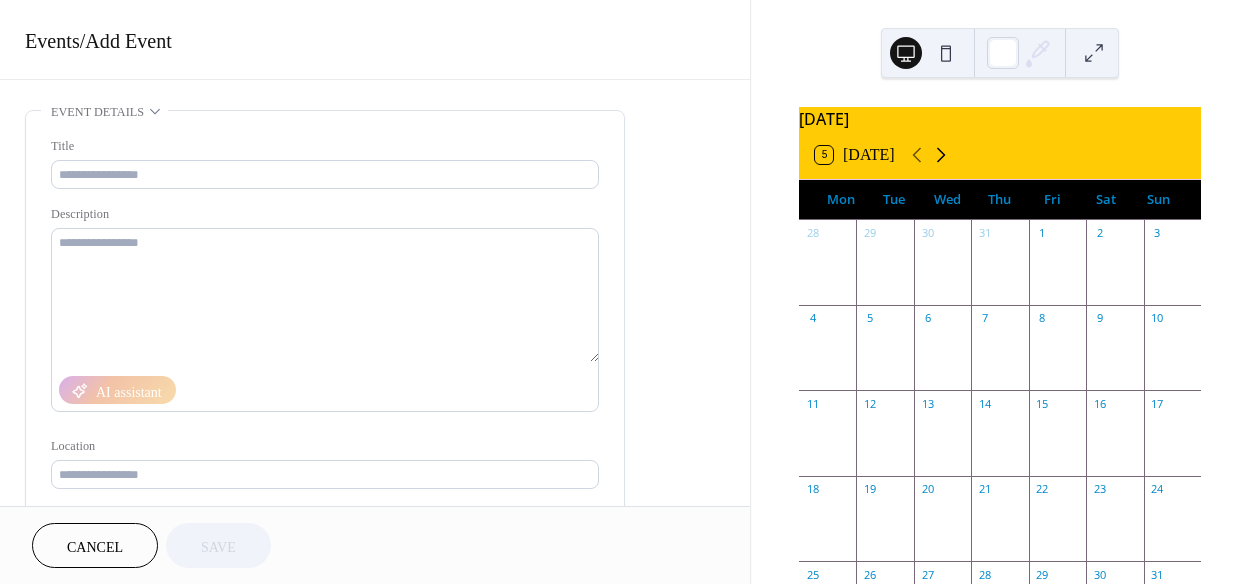 click 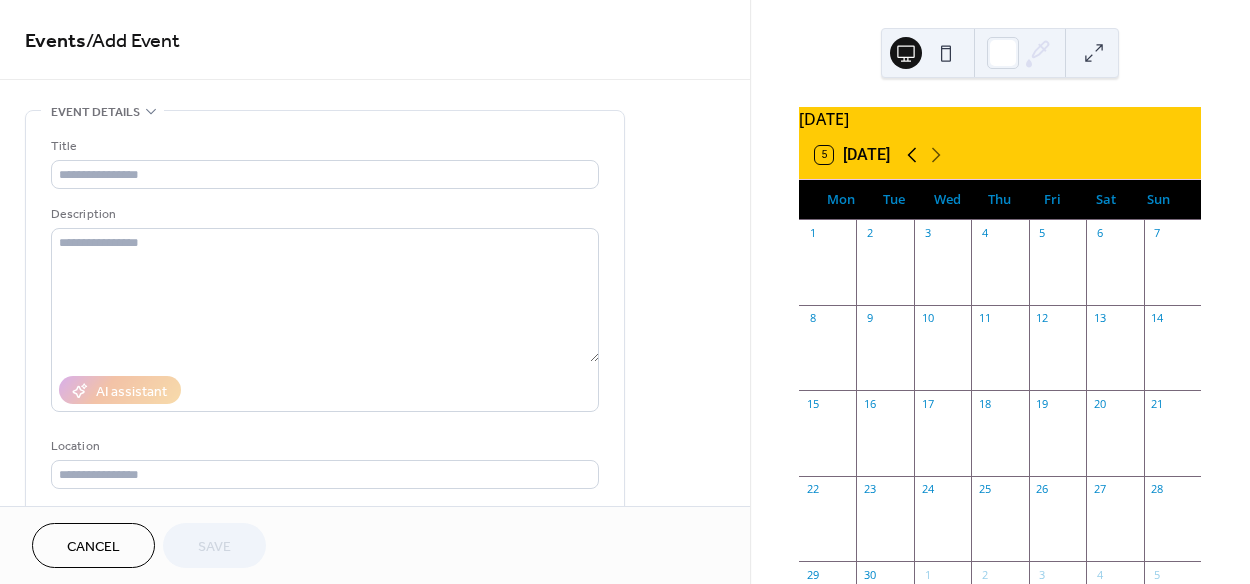 click 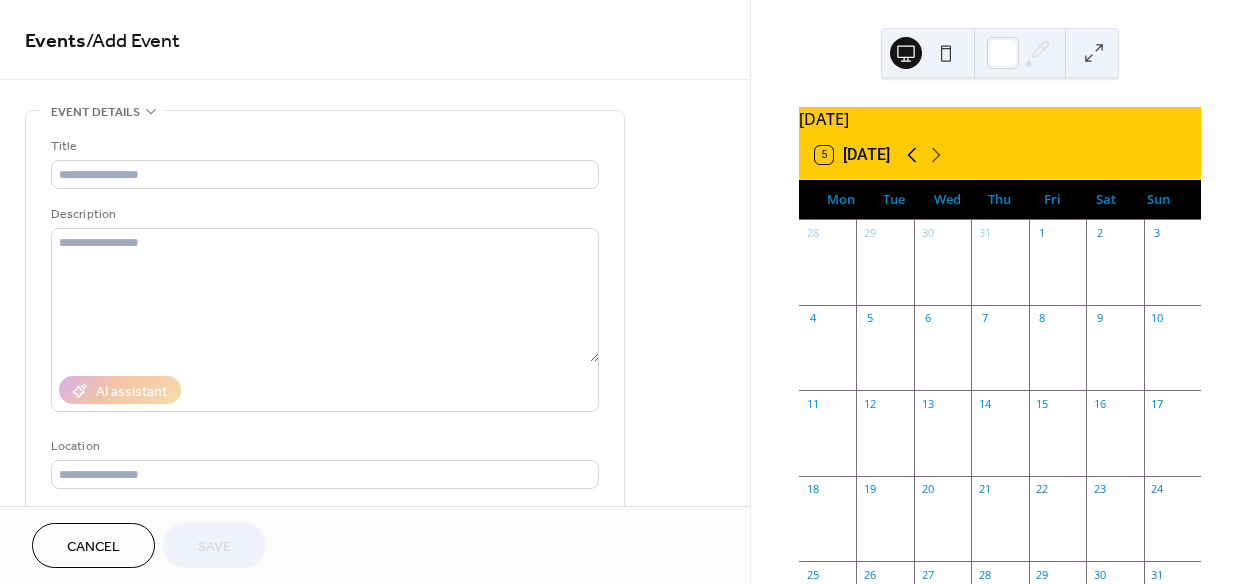 click 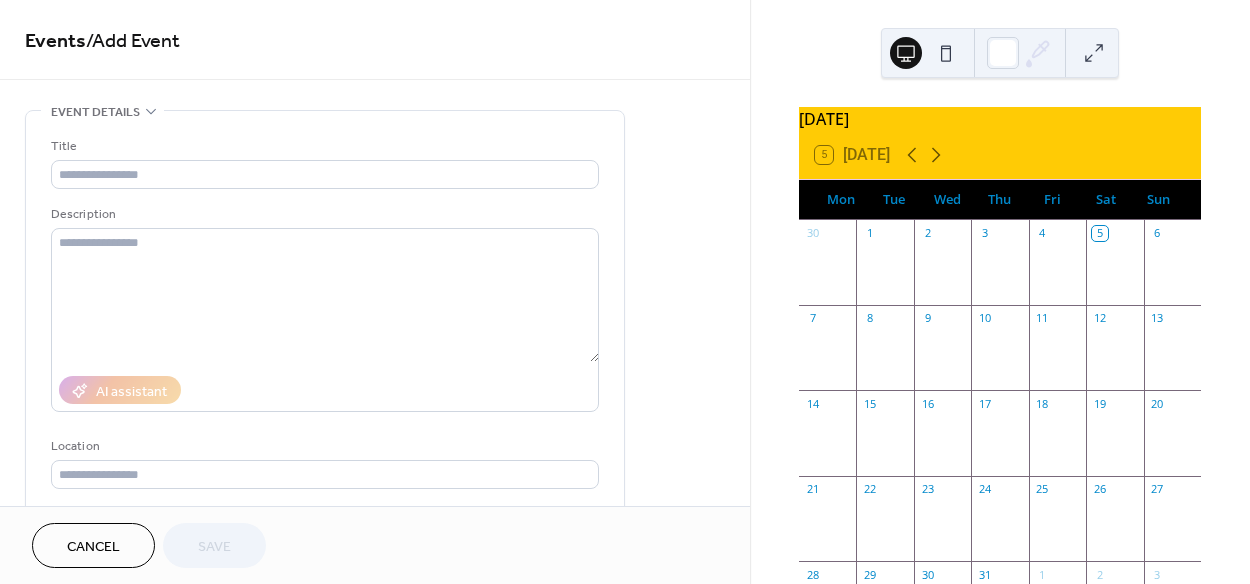 click on "8" at bounding box center [884, 318] 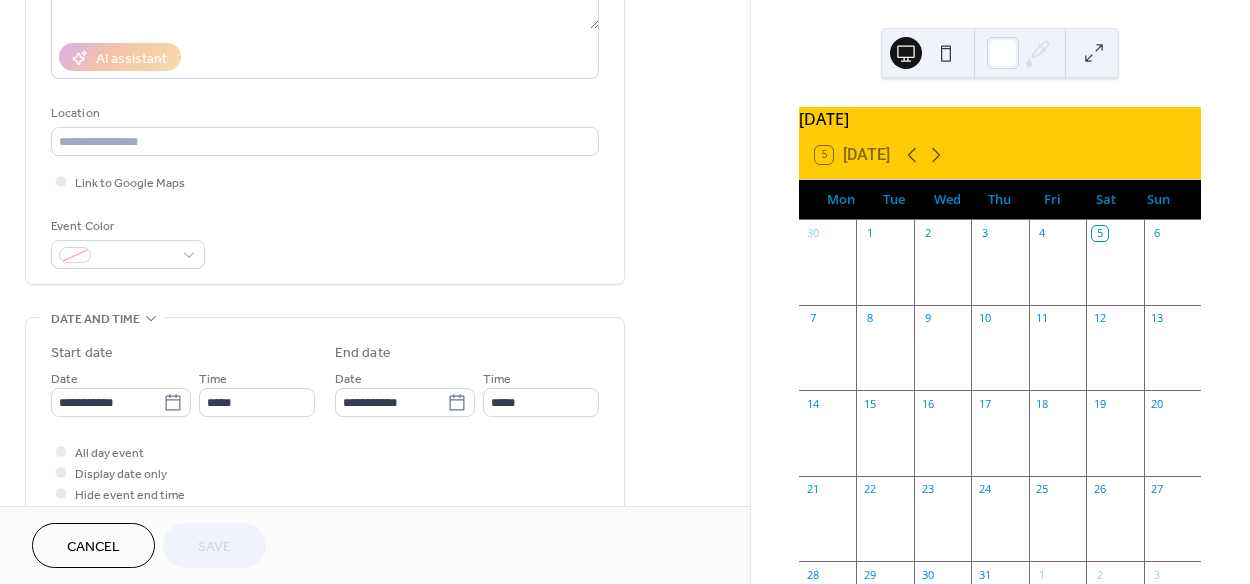 scroll, scrollTop: 363, scrollLeft: 0, axis: vertical 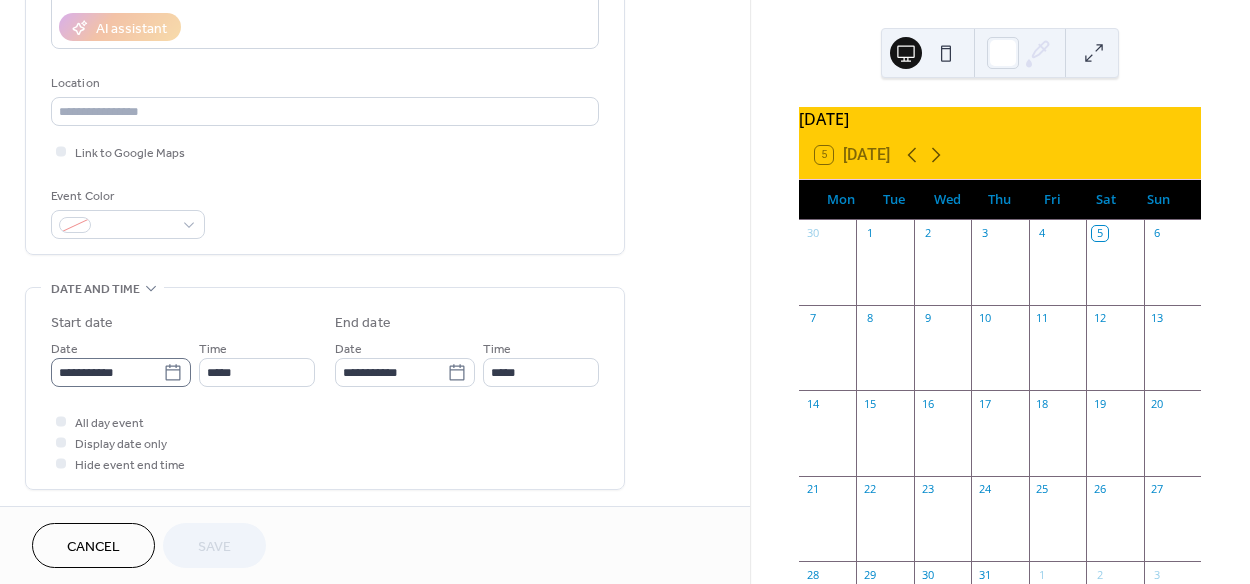 click 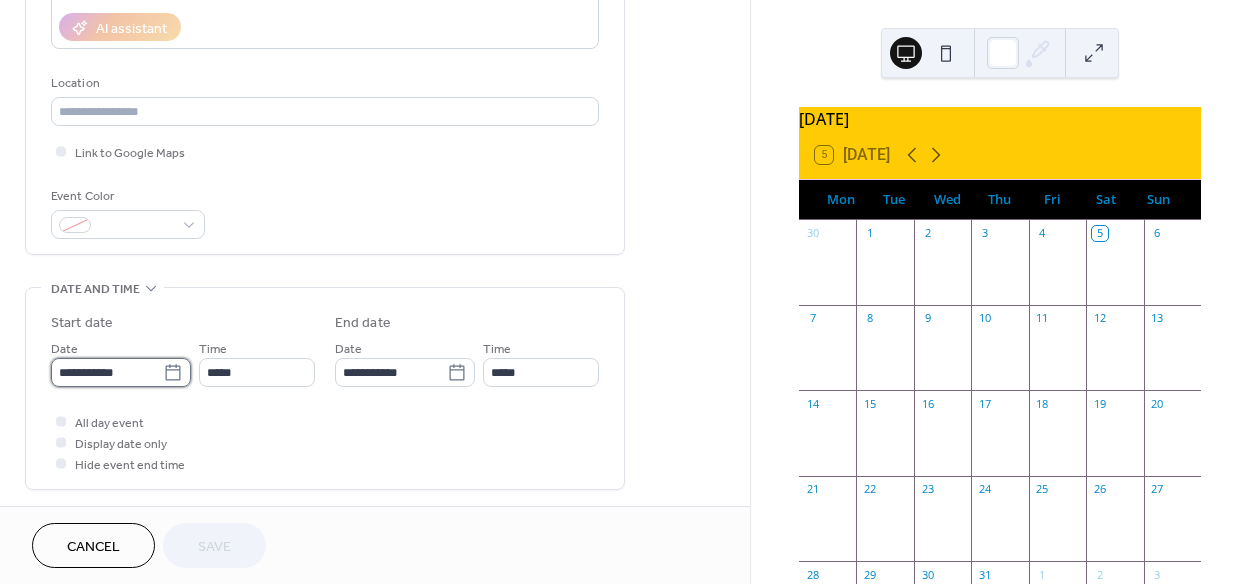click on "**********" at bounding box center [107, 372] 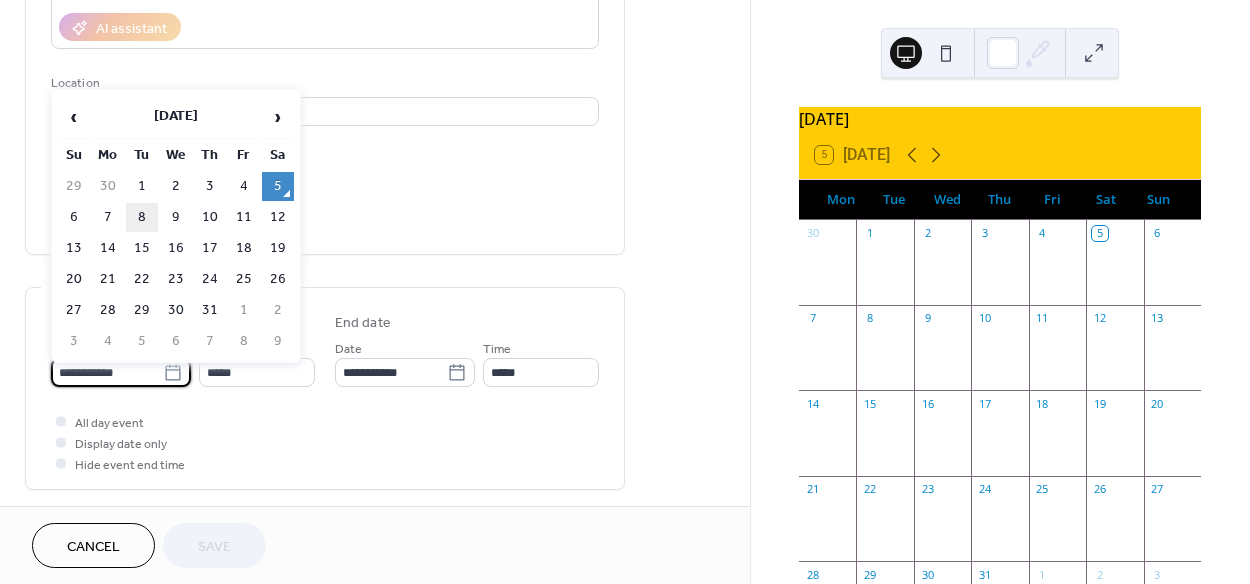 click on "8" at bounding box center [142, 217] 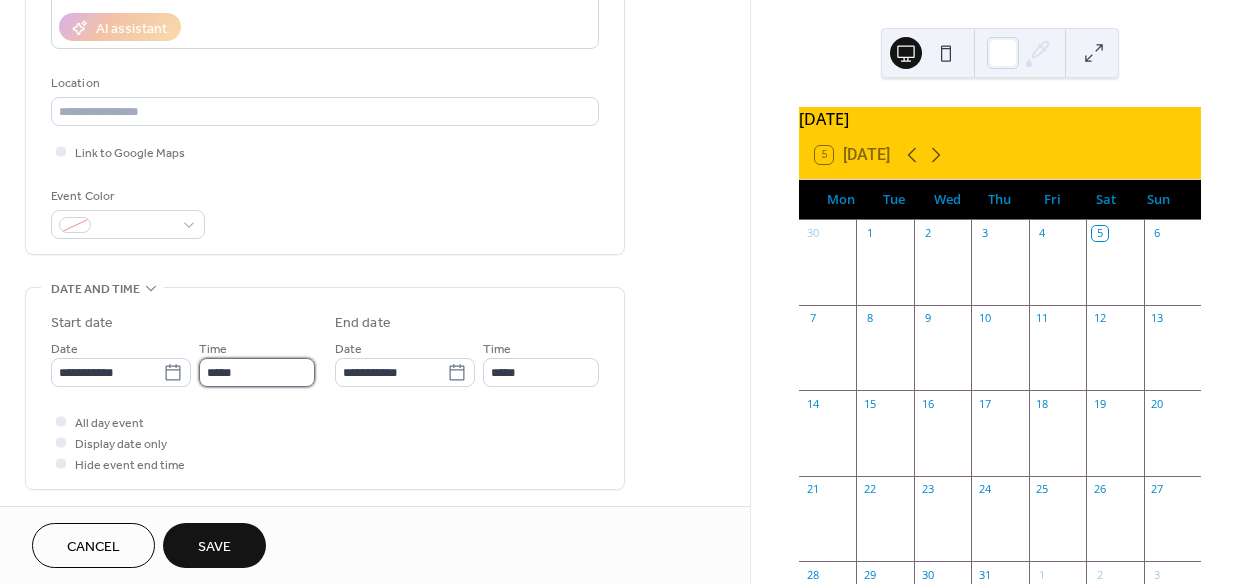 click on "*****" at bounding box center [257, 372] 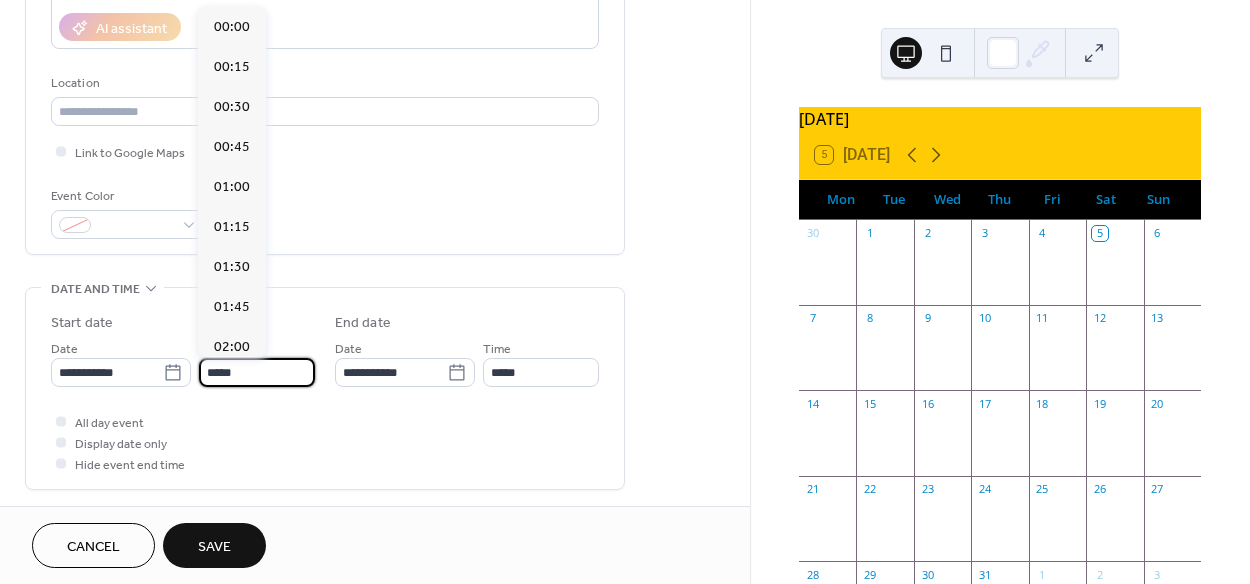 scroll, scrollTop: 1950, scrollLeft: 0, axis: vertical 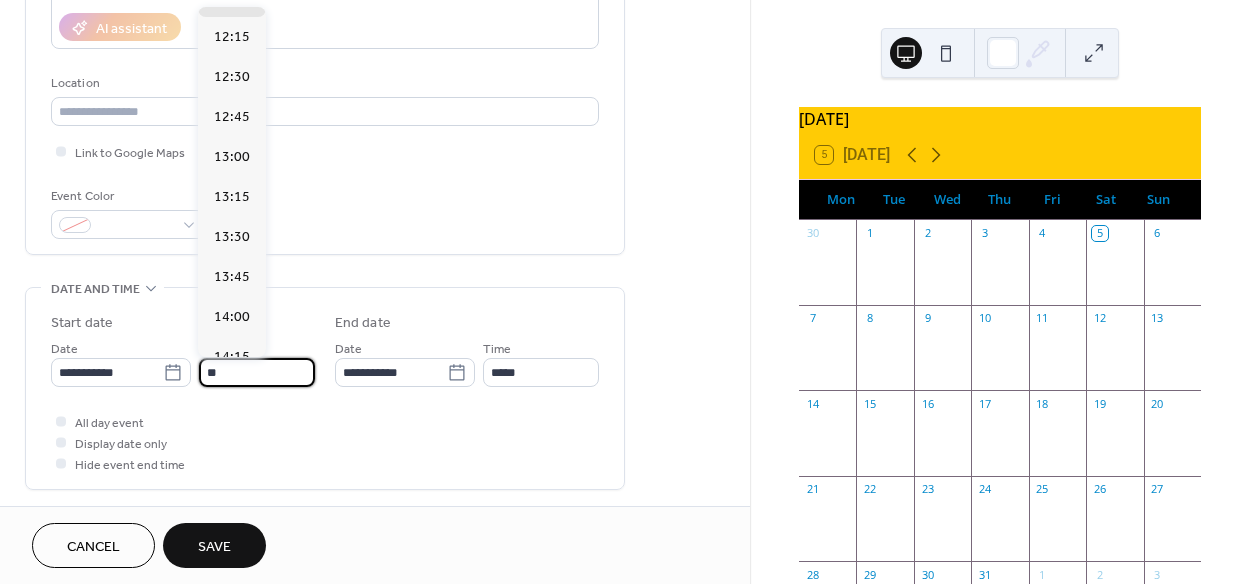 type on "*" 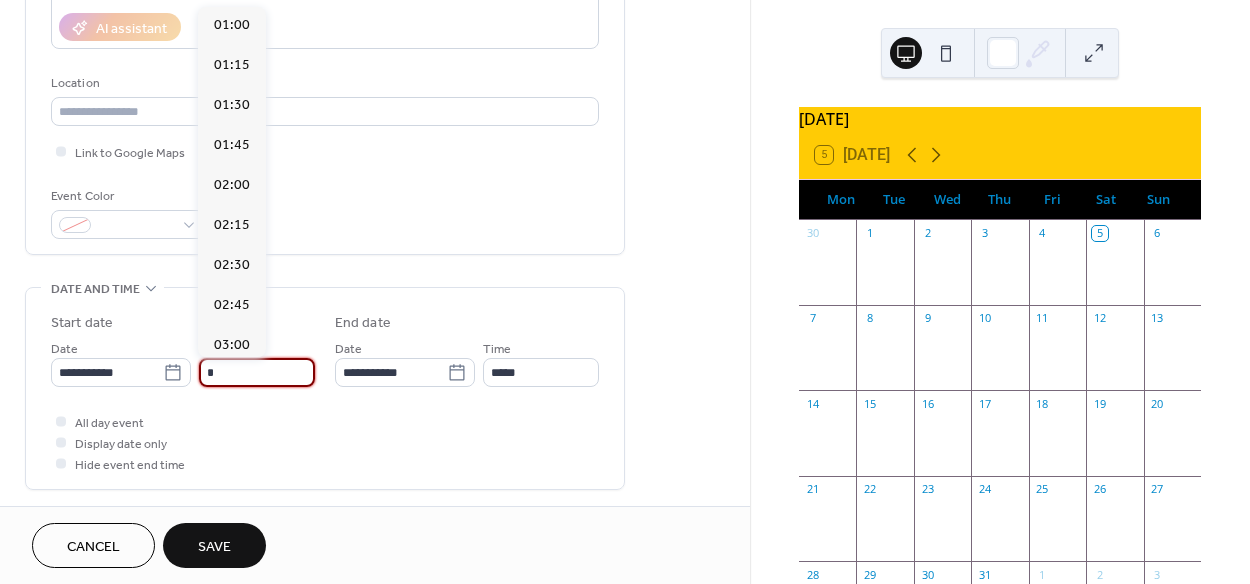 scroll, scrollTop: 1138, scrollLeft: 0, axis: vertical 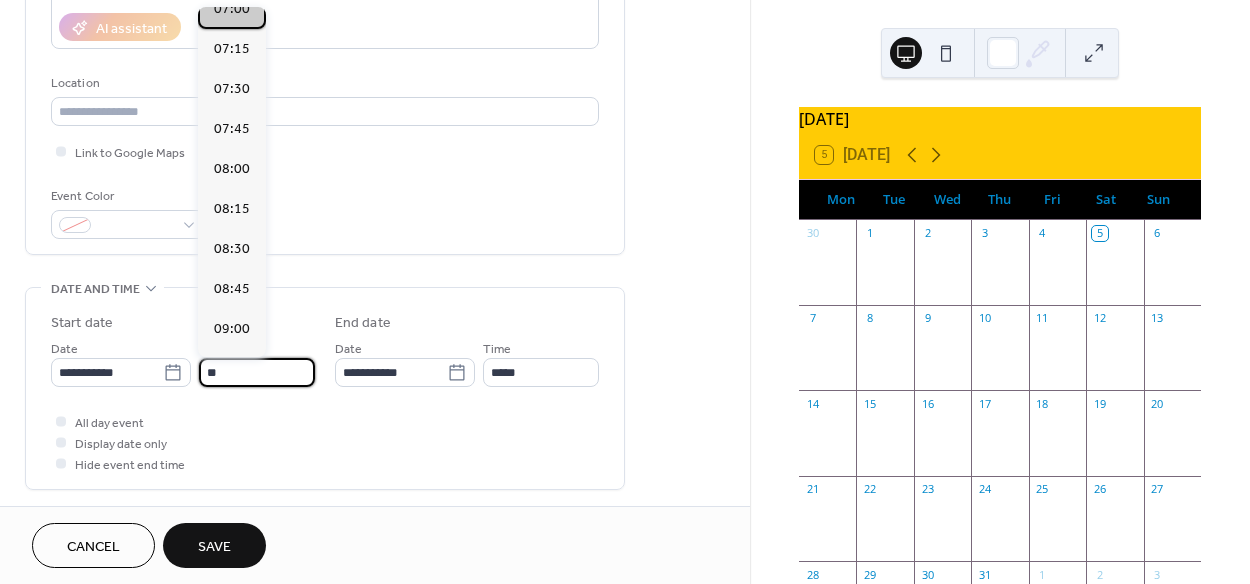 click on "07:00" at bounding box center (232, 8) 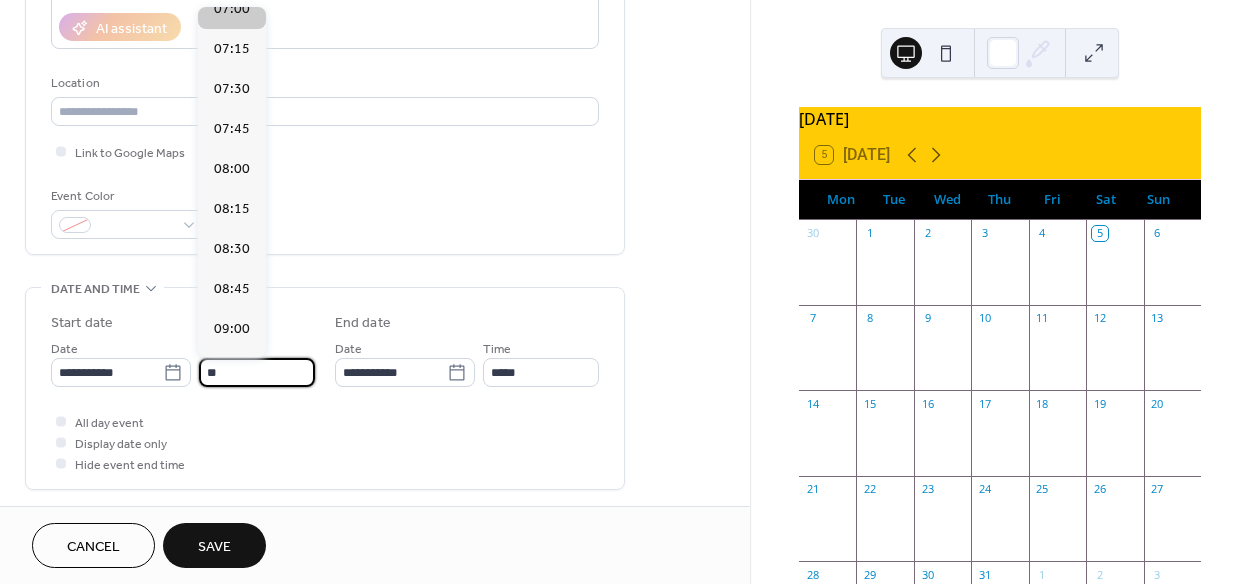 type on "*****" 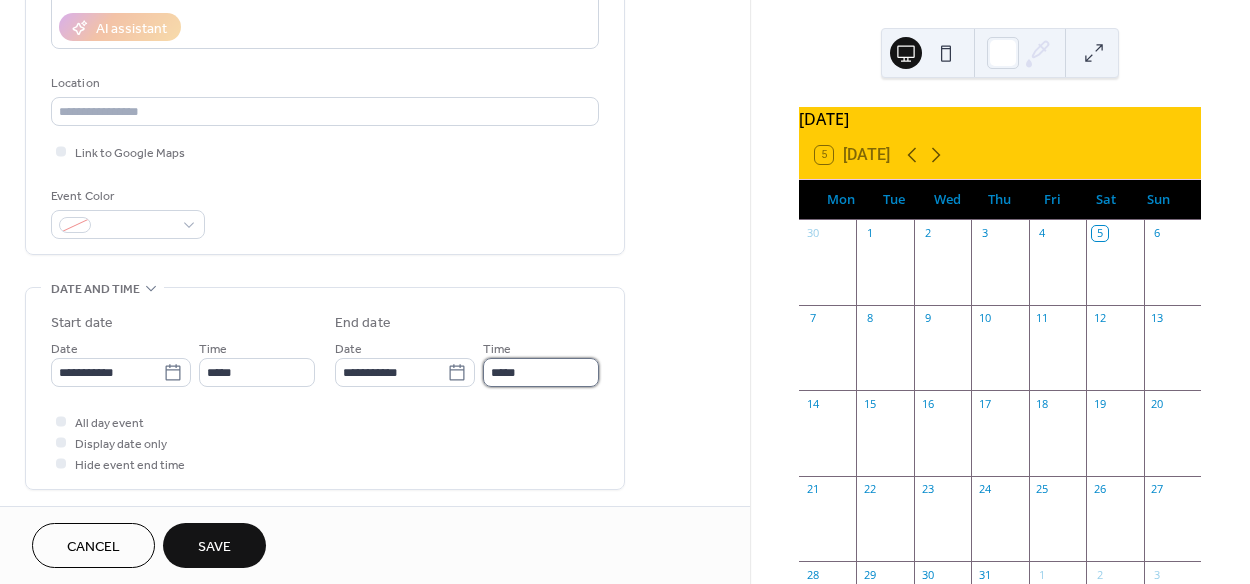 click on "*****" at bounding box center [541, 372] 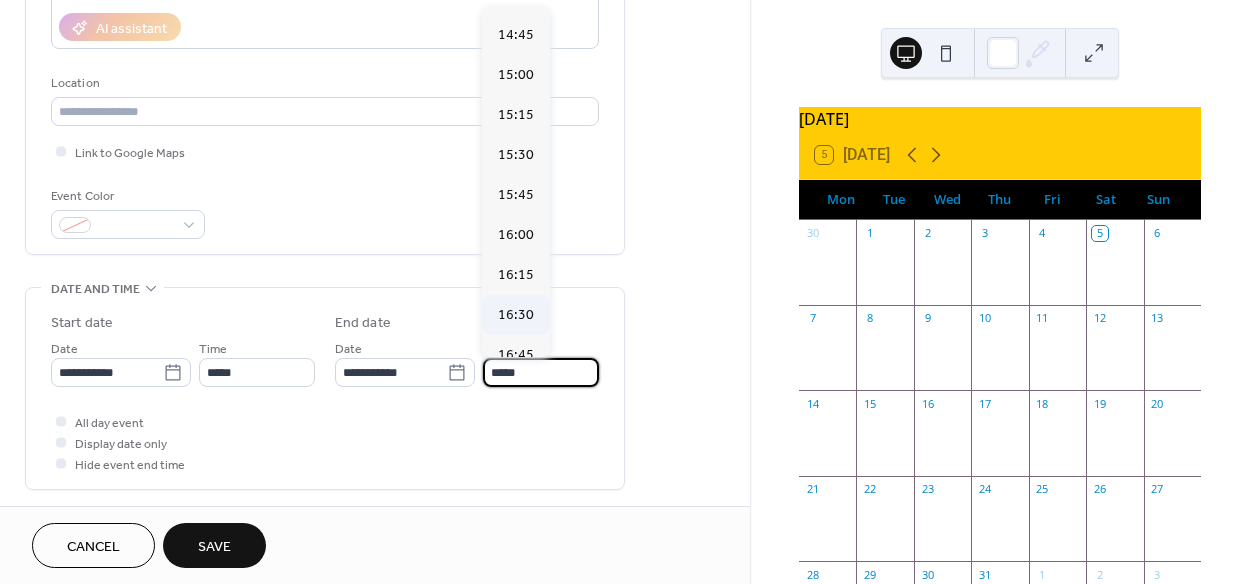scroll, scrollTop: 1363, scrollLeft: 0, axis: vertical 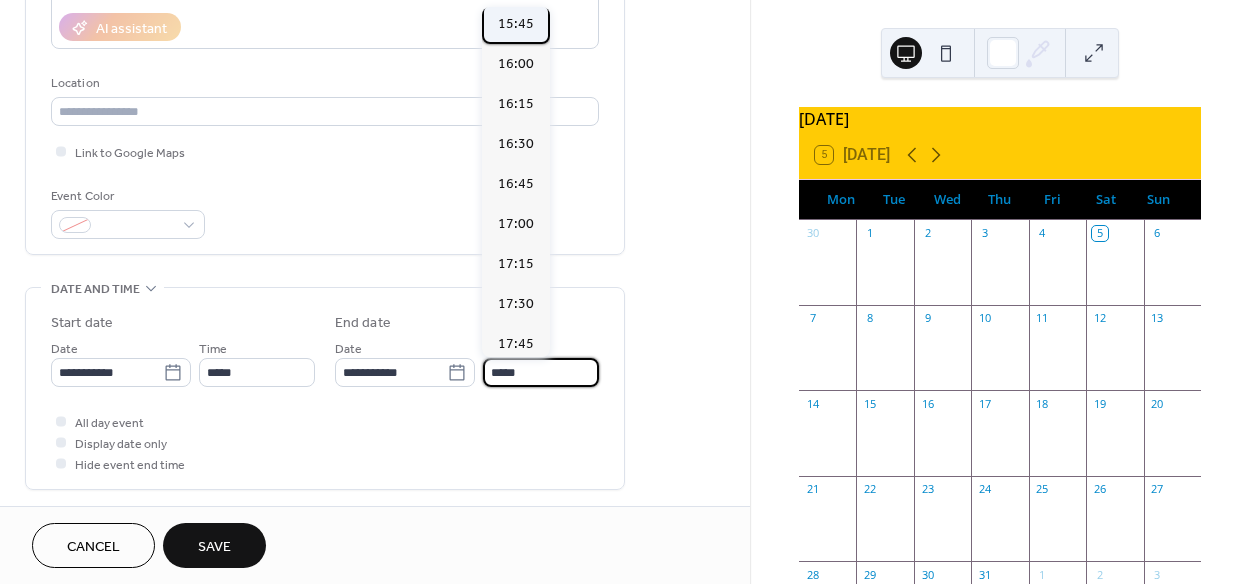 click on "15:45" at bounding box center (516, 23) 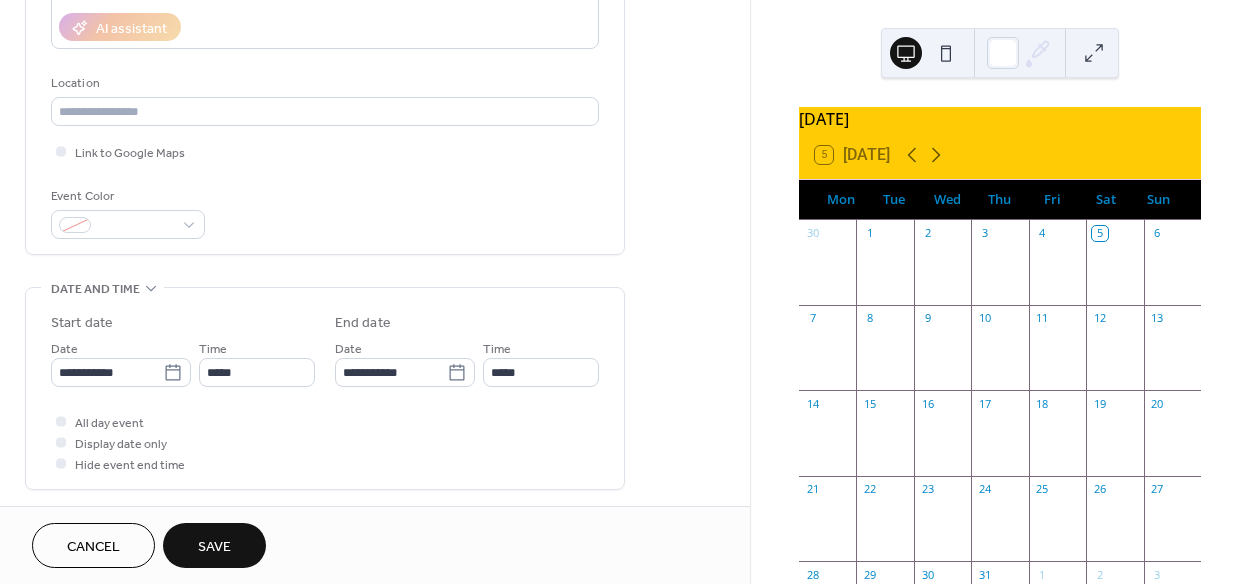 type on "*****" 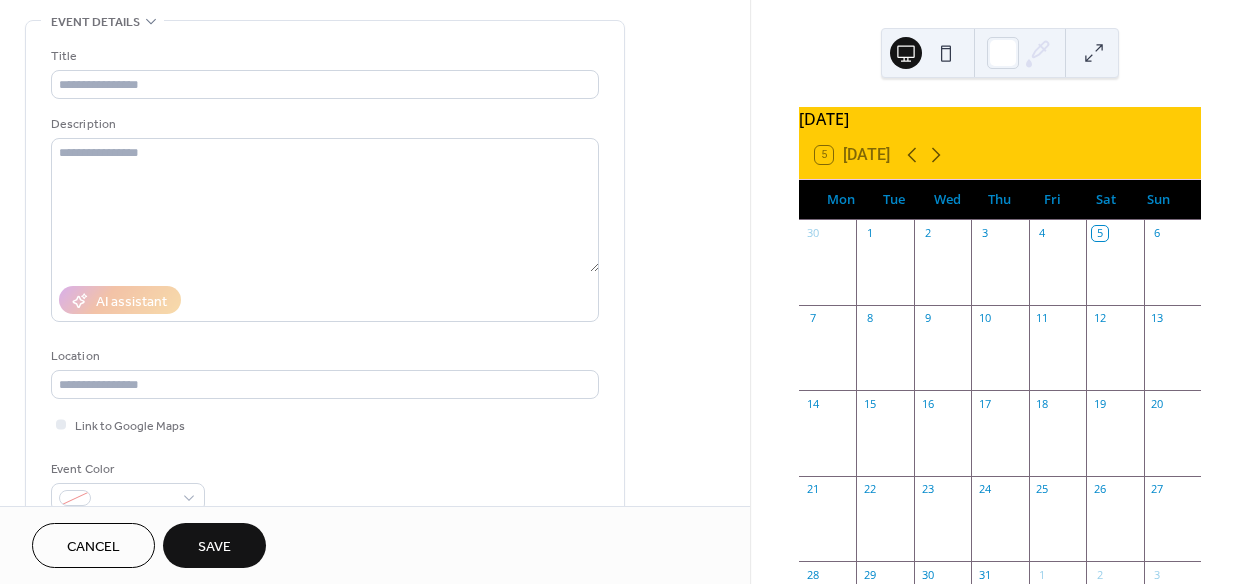 scroll, scrollTop: 0, scrollLeft: 0, axis: both 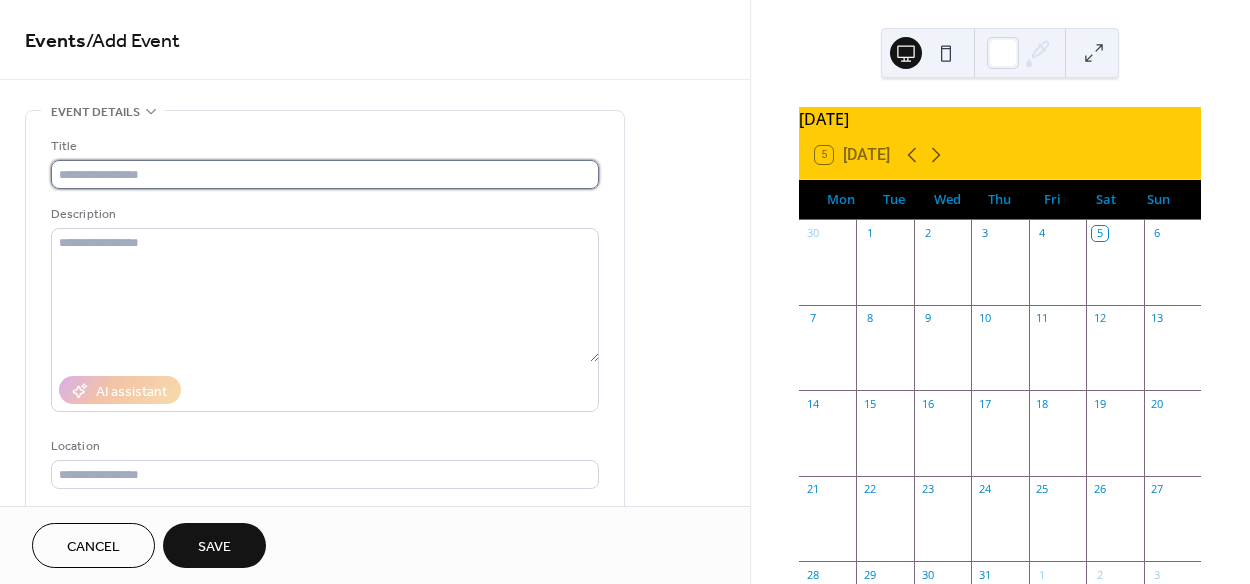 click at bounding box center (325, 174) 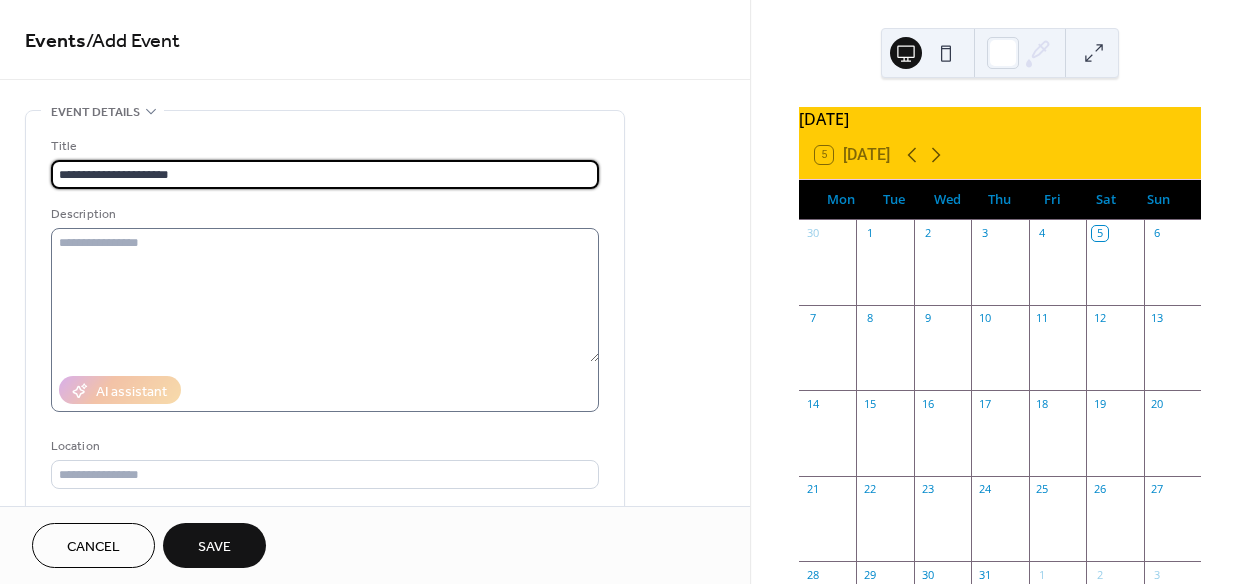 type on "**********" 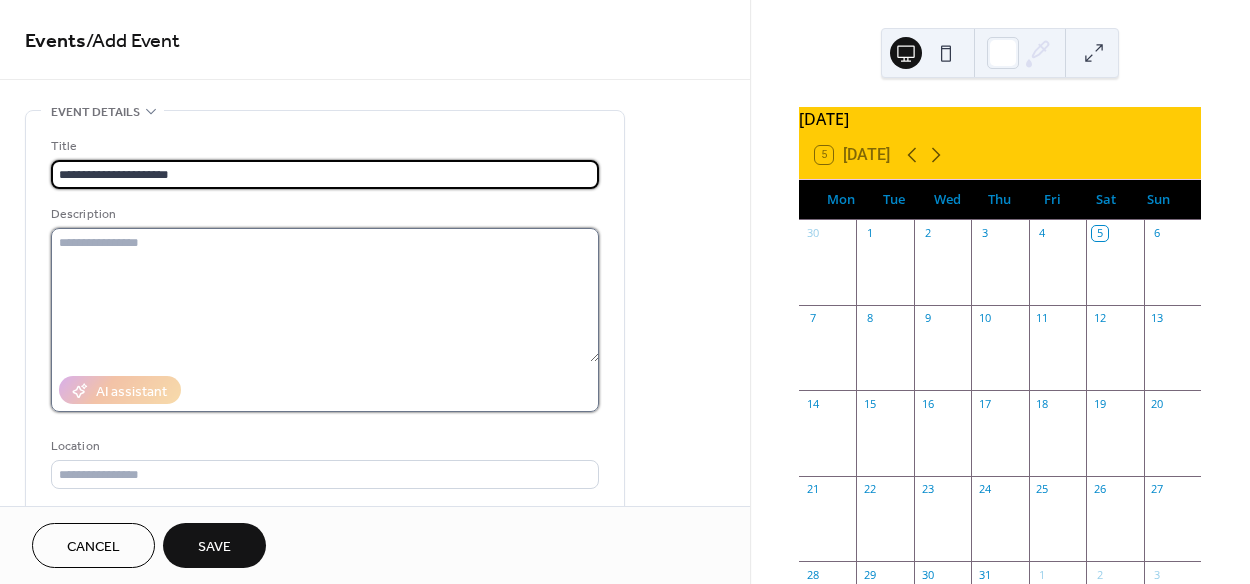 click at bounding box center [325, 295] 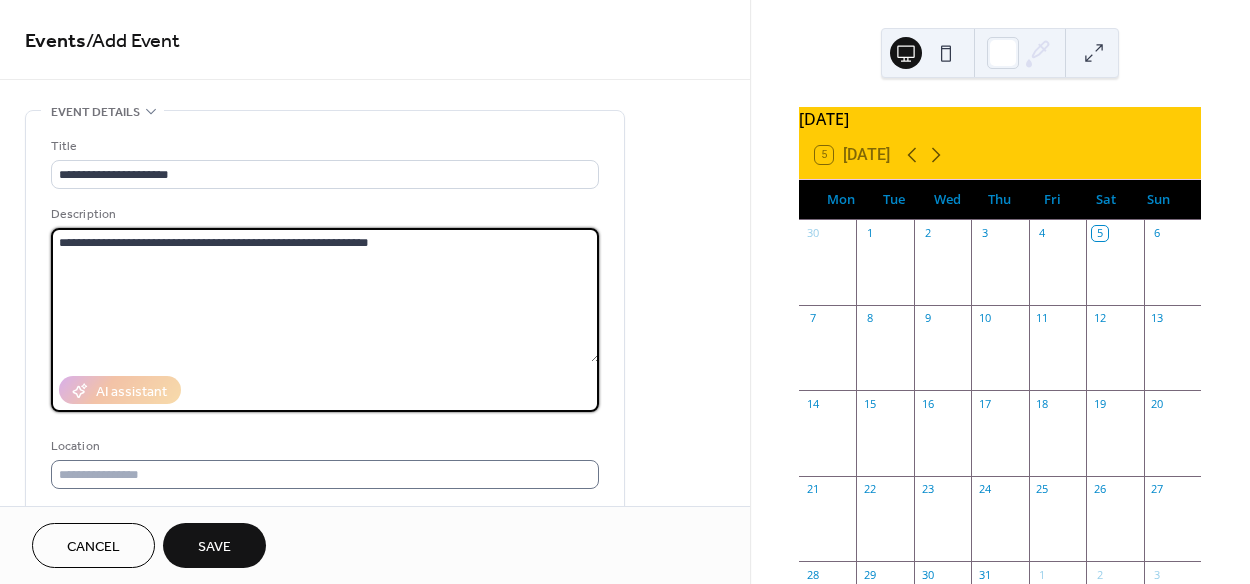 type on "**********" 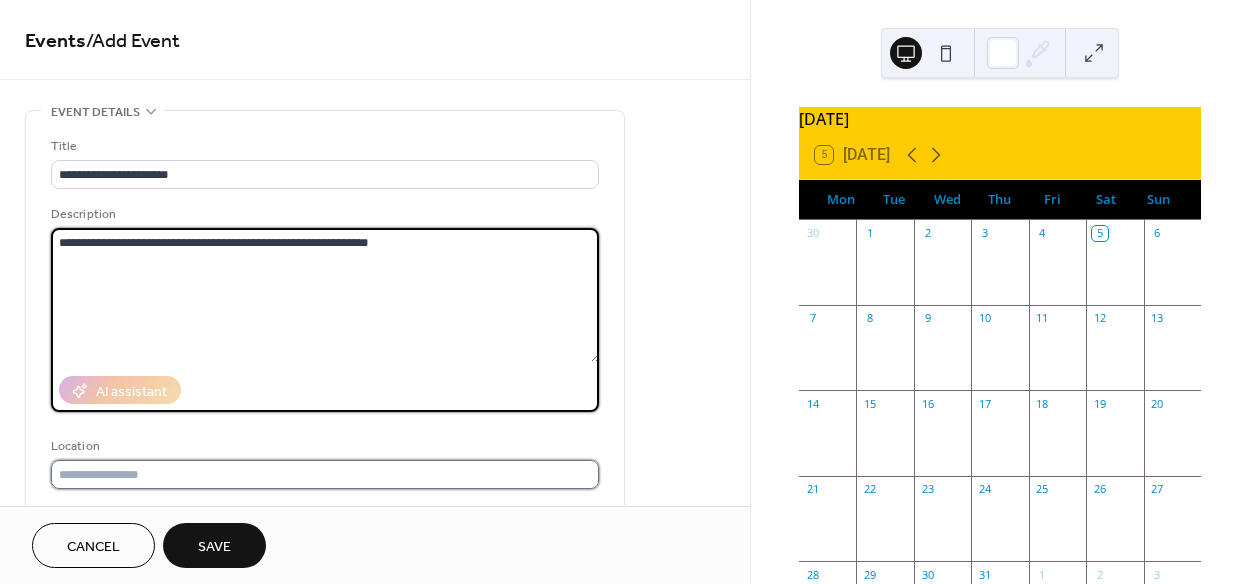 click at bounding box center [325, 474] 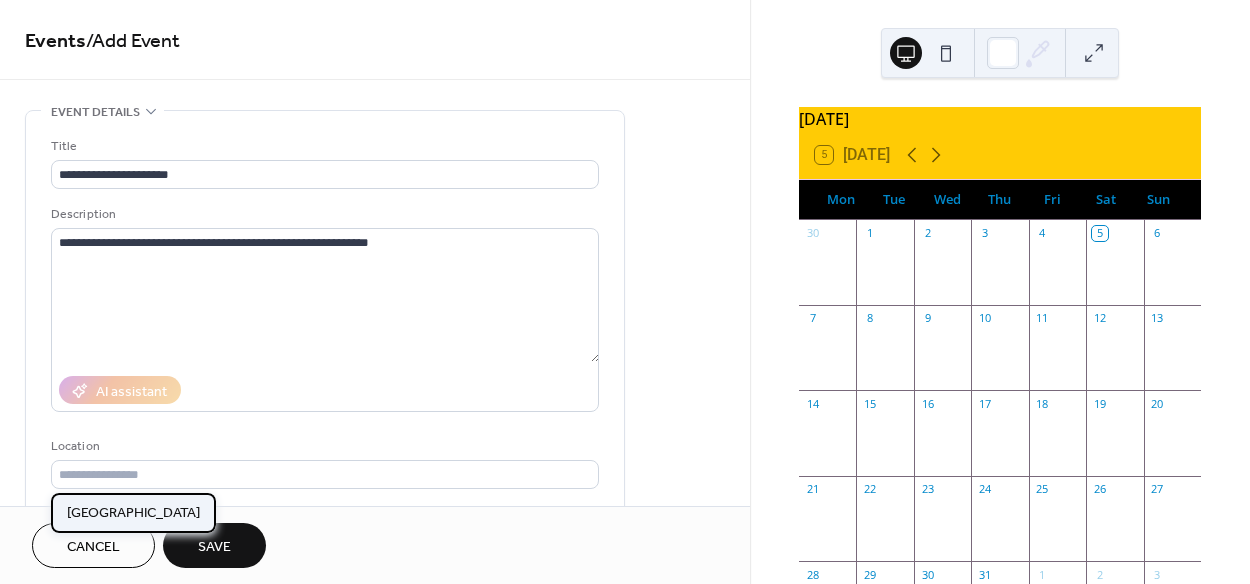 click on "Granite Springs Golf Club" at bounding box center (133, 512) 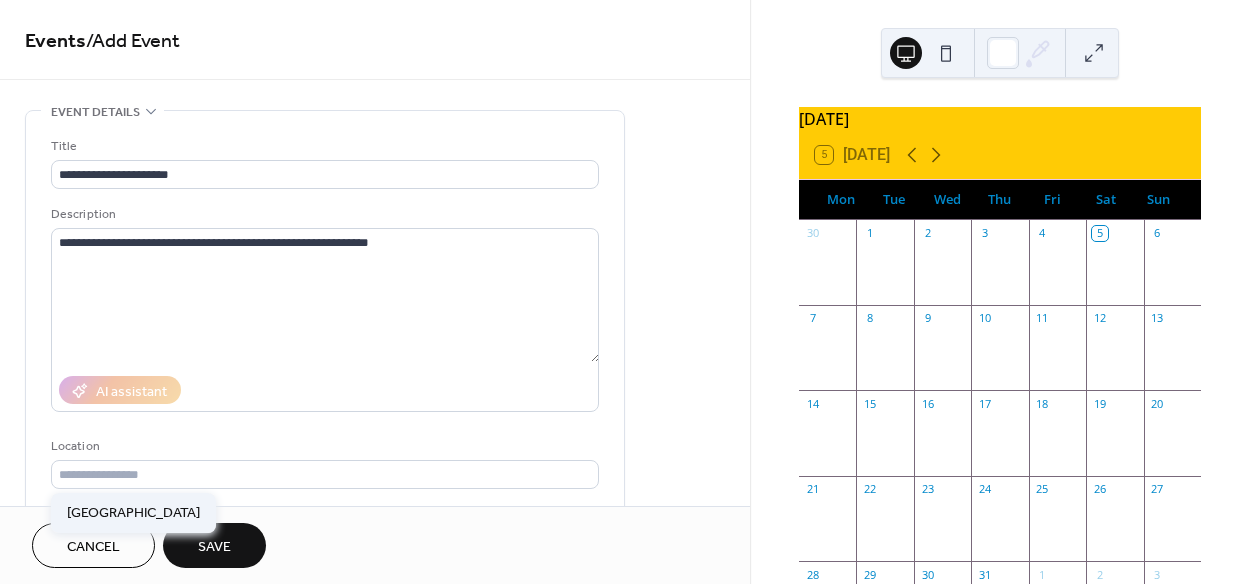 type on "**********" 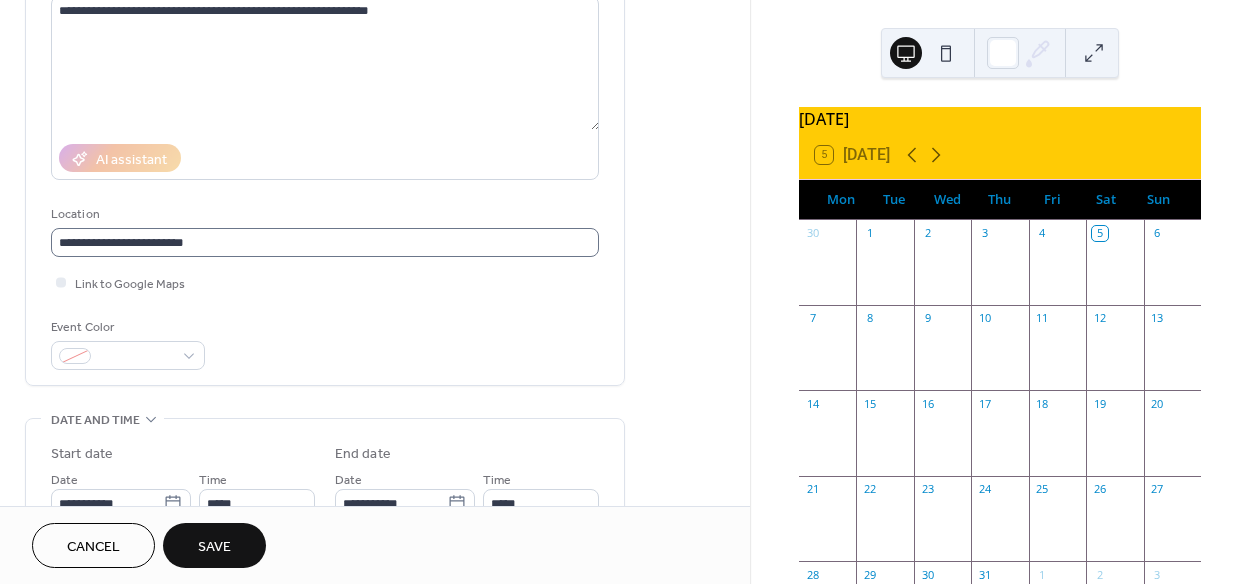 scroll, scrollTop: 272, scrollLeft: 0, axis: vertical 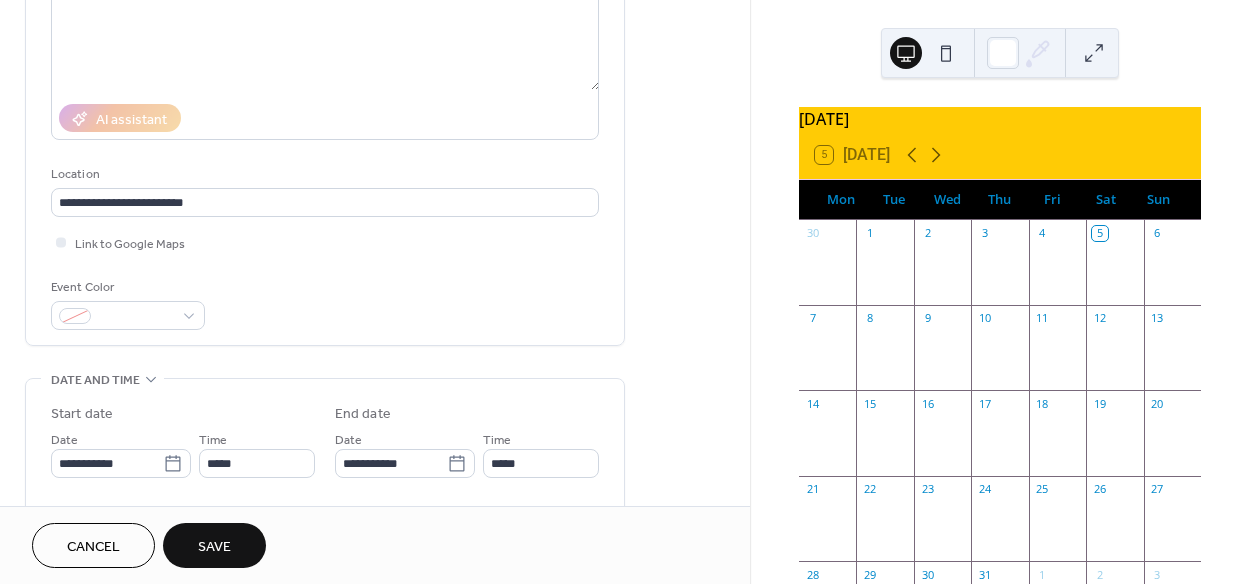 click on "Save" at bounding box center [214, 547] 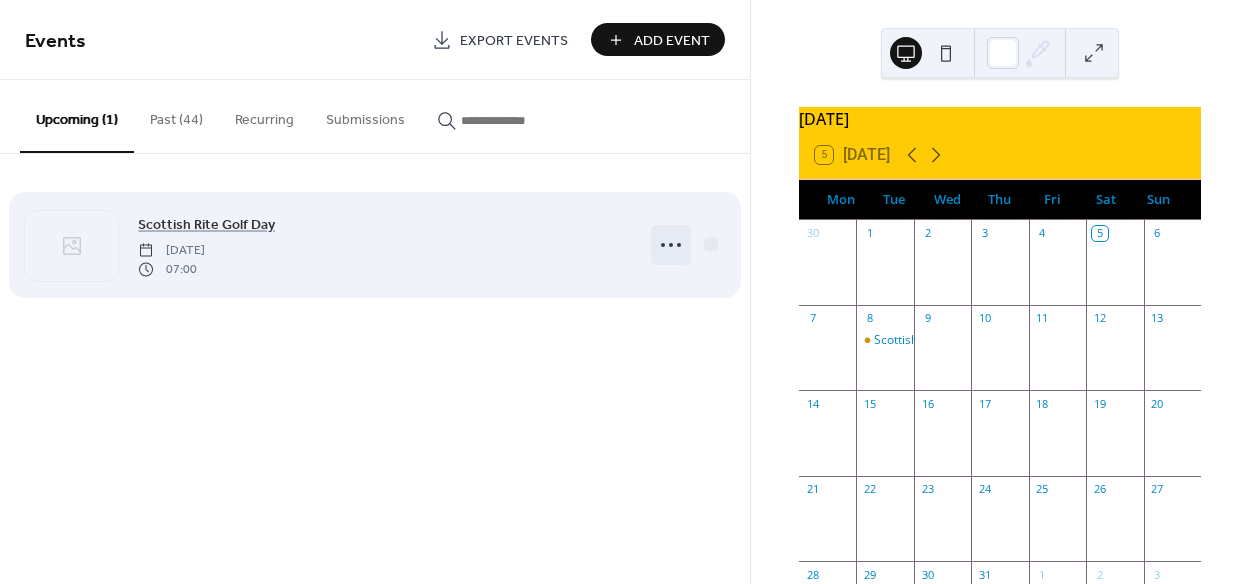 click 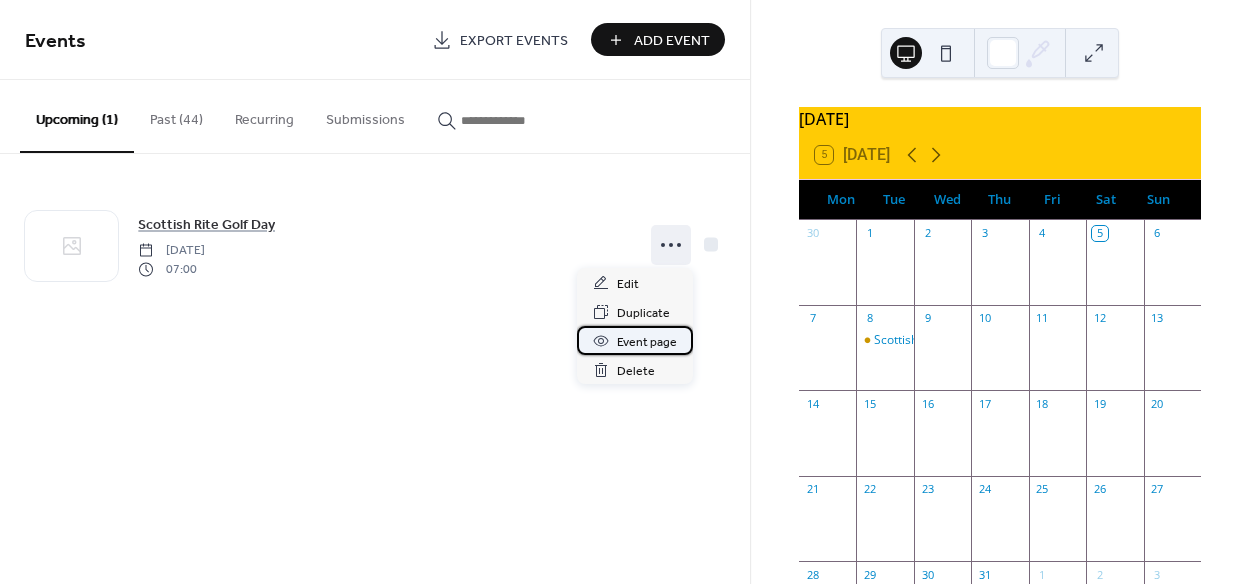 click on "Event page" at bounding box center (647, 342) 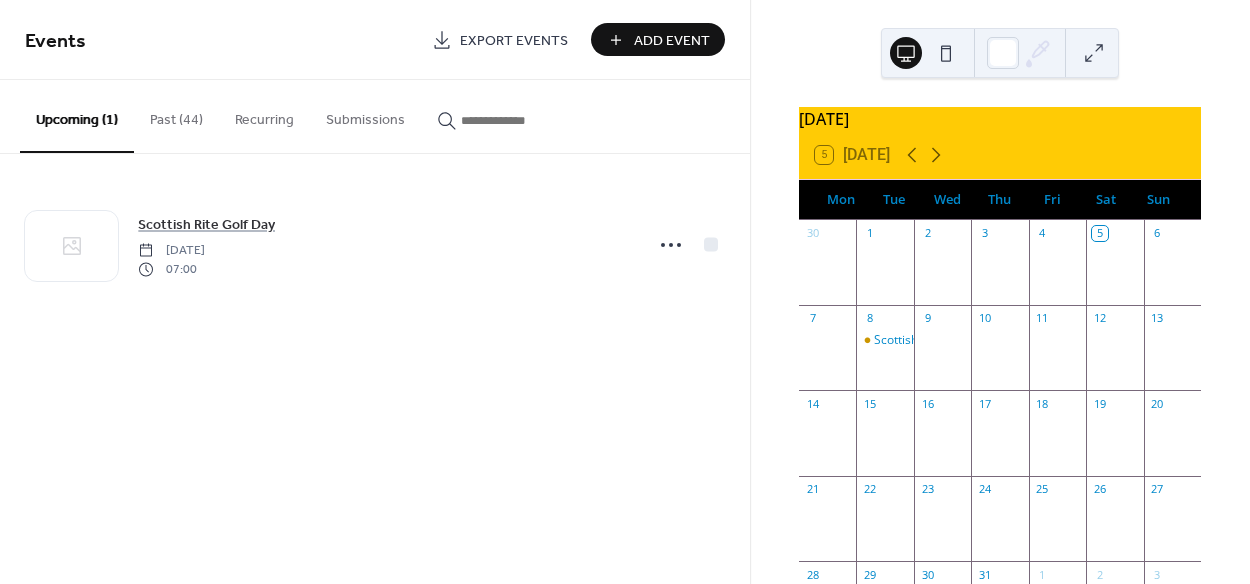 click on "Upcoming  (1)" at bounding box center [77, 116] 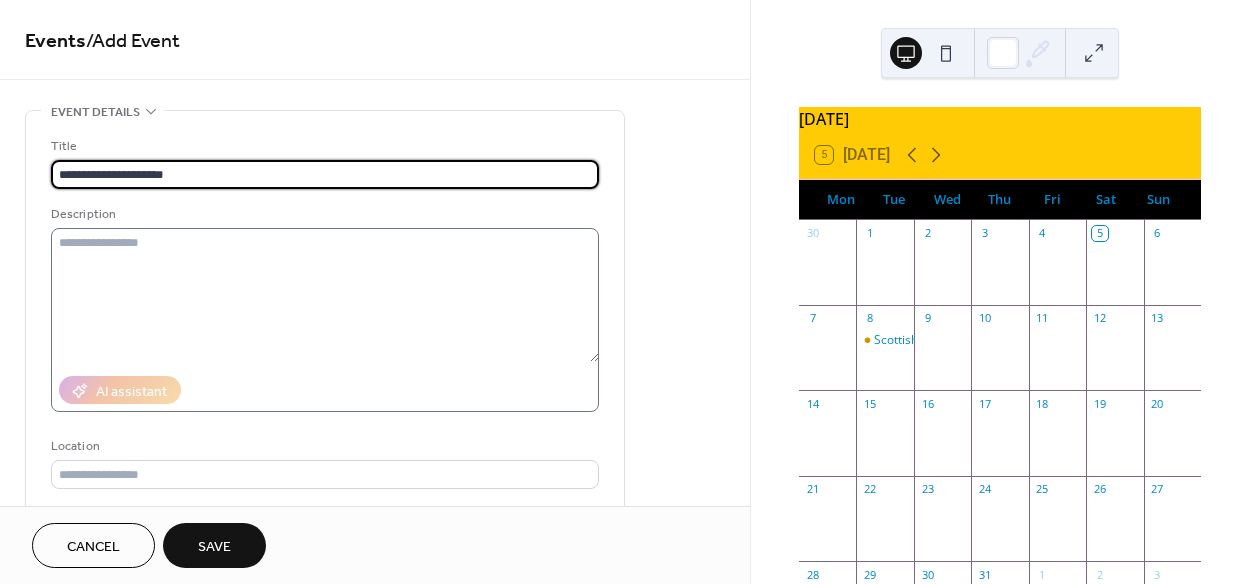 type on "**********" 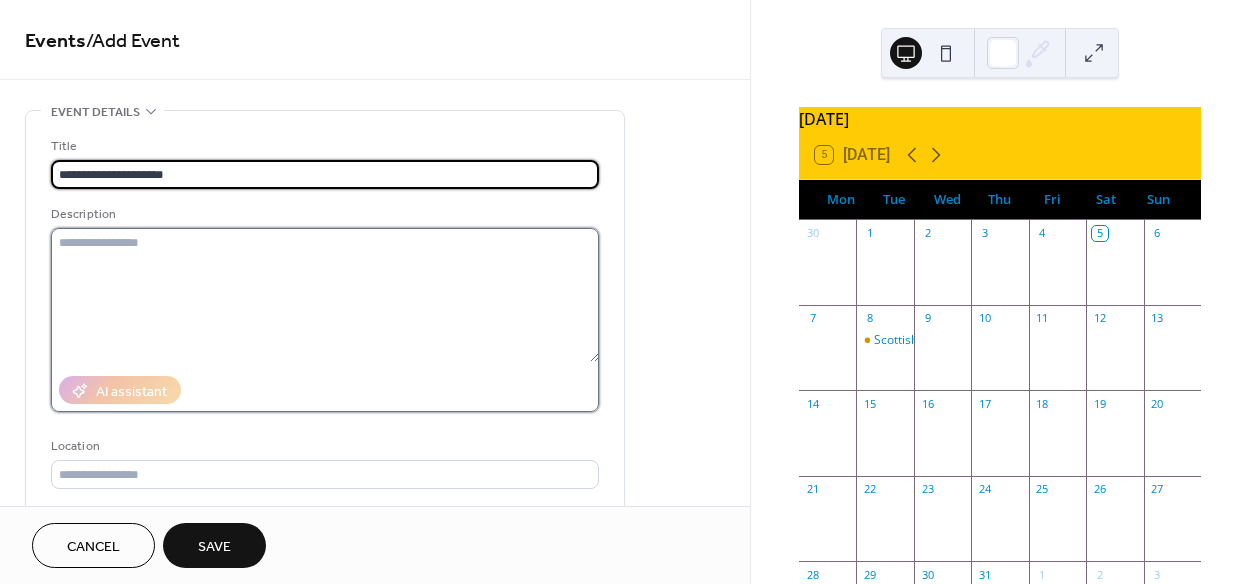 click at bounding box center [325, 295] 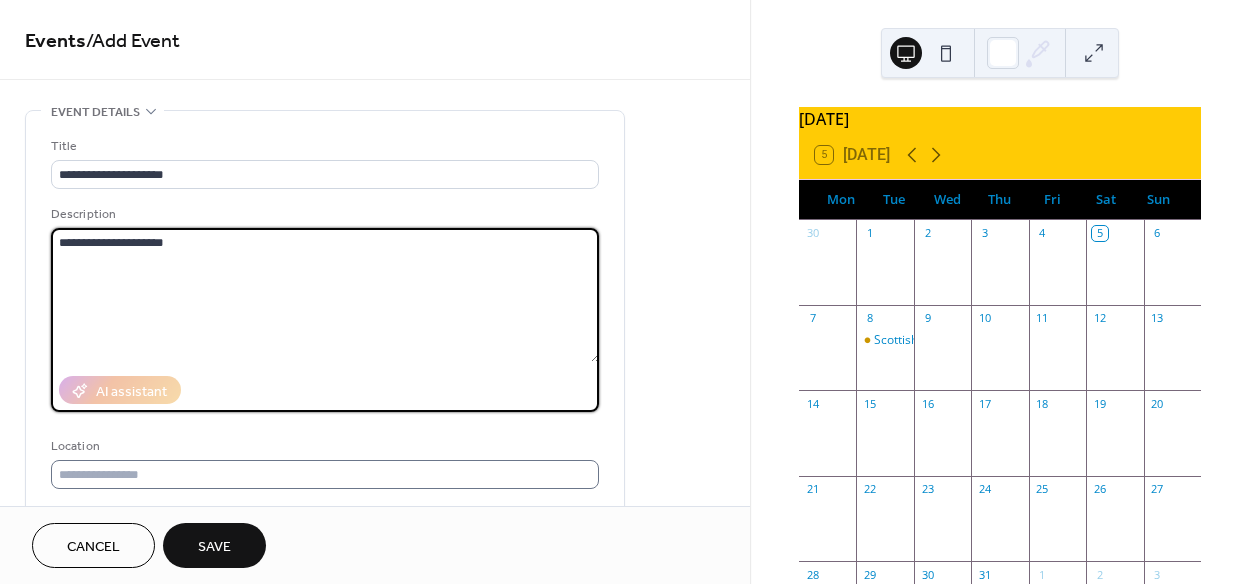 type on "**********" 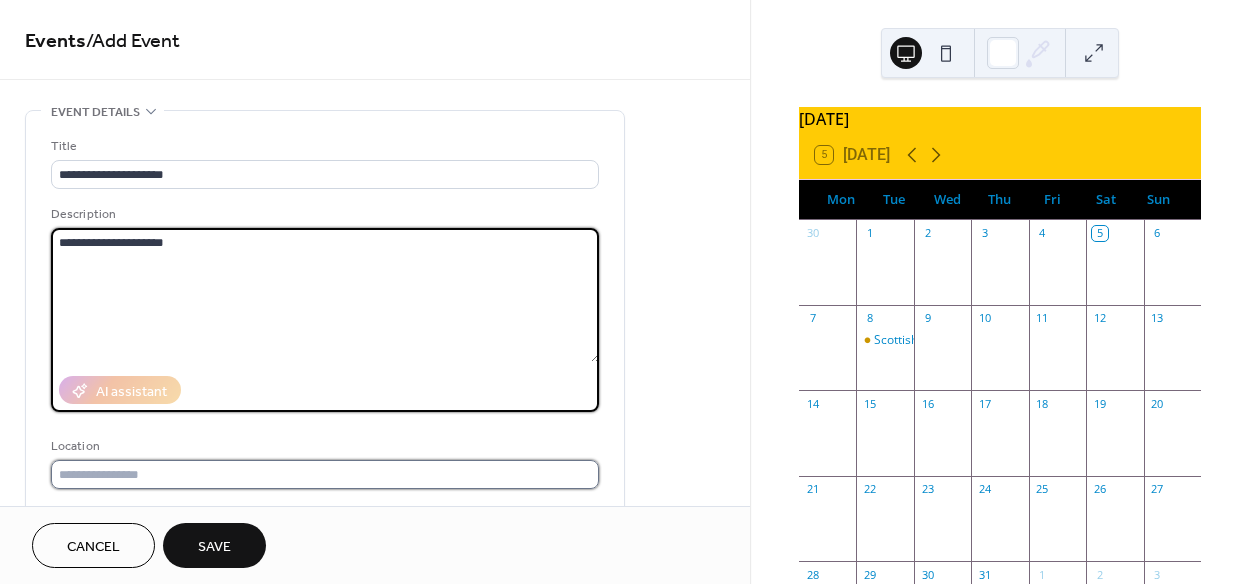 click at bounding box center [325, 474] 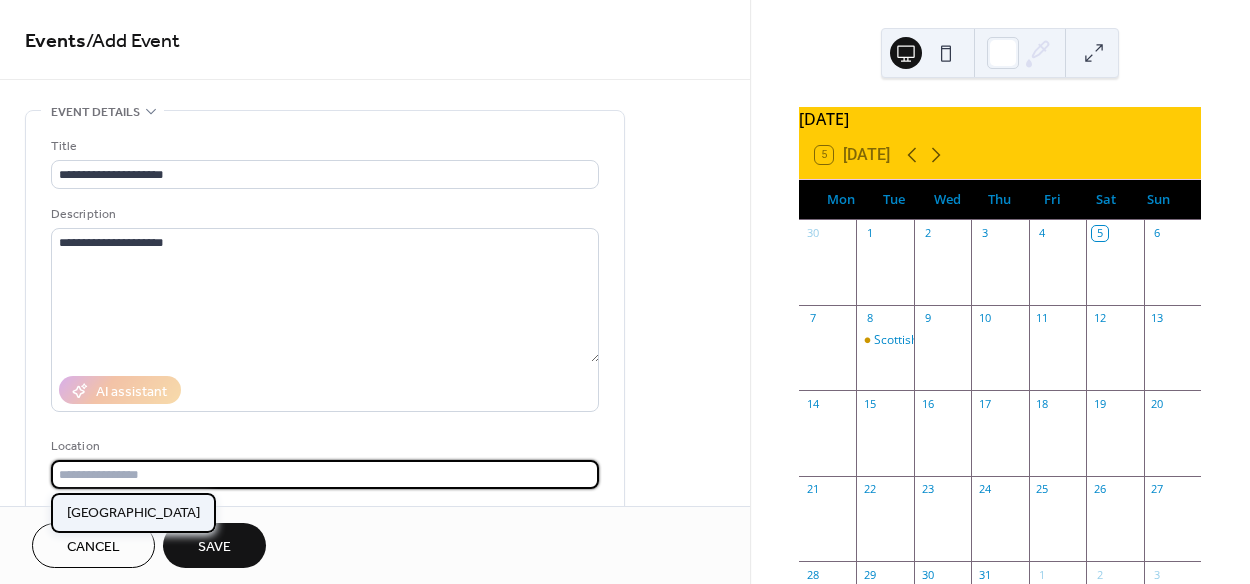click on "Granite Springs Golf Club" at bounding box center [133, 512] 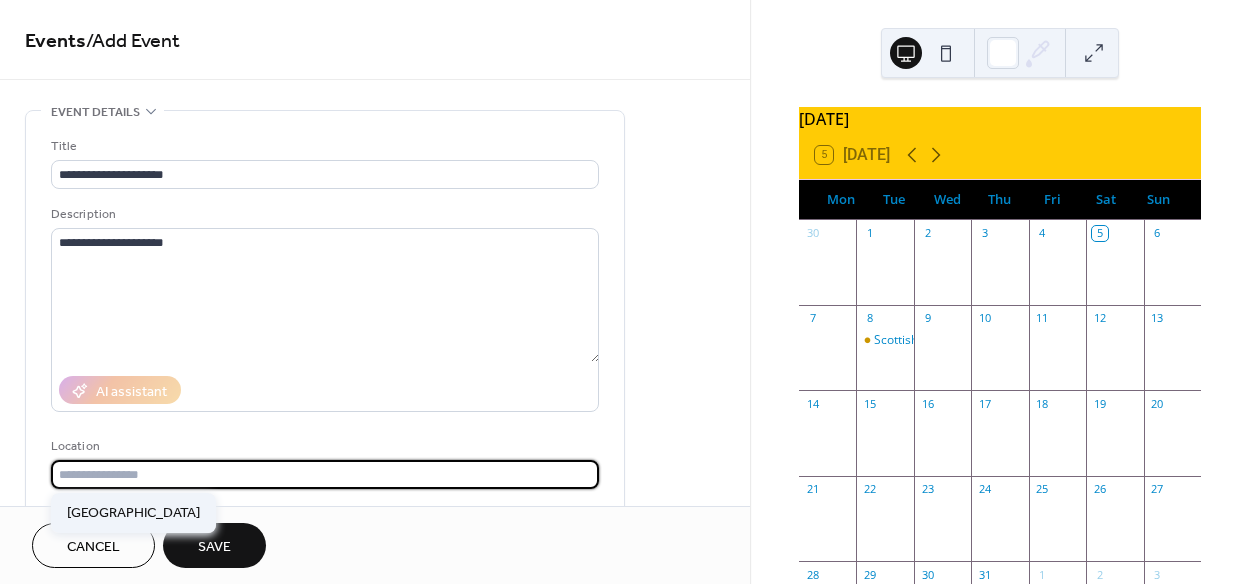 type on "**********" 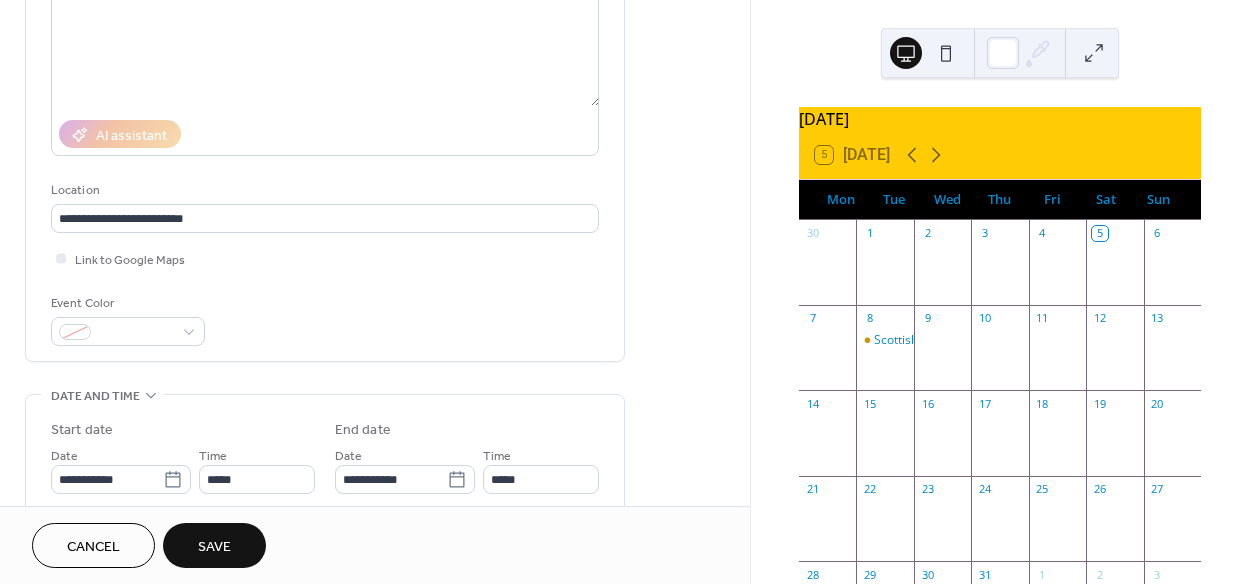 scroll, scrollTop: 272, scrollLeft: 0, axis: vertical 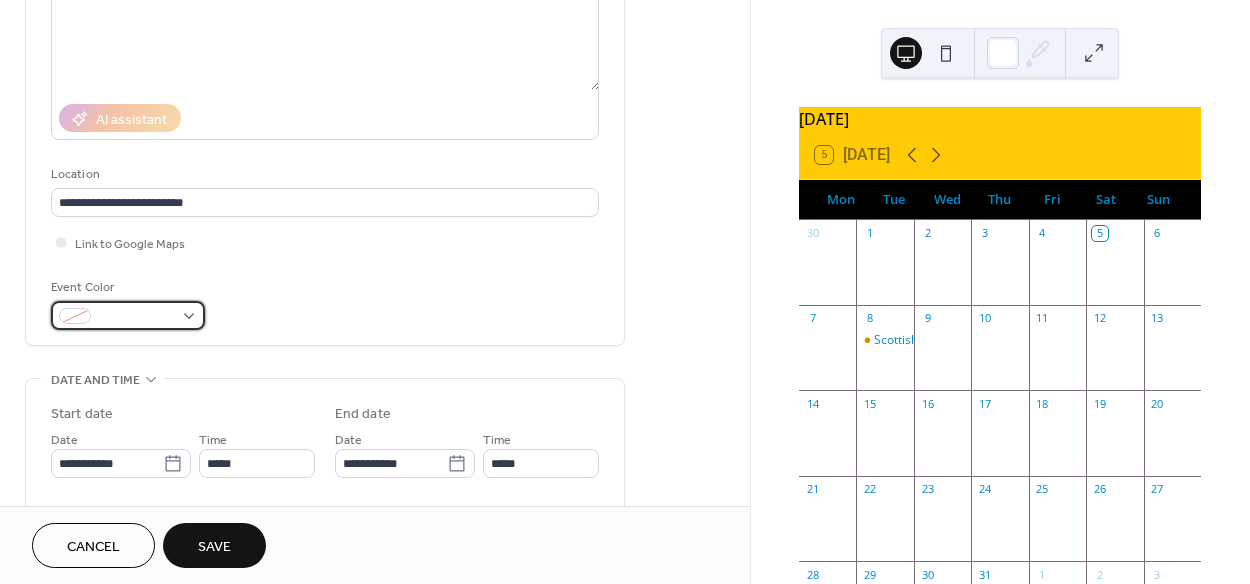 click at bounding box center (128, 315) 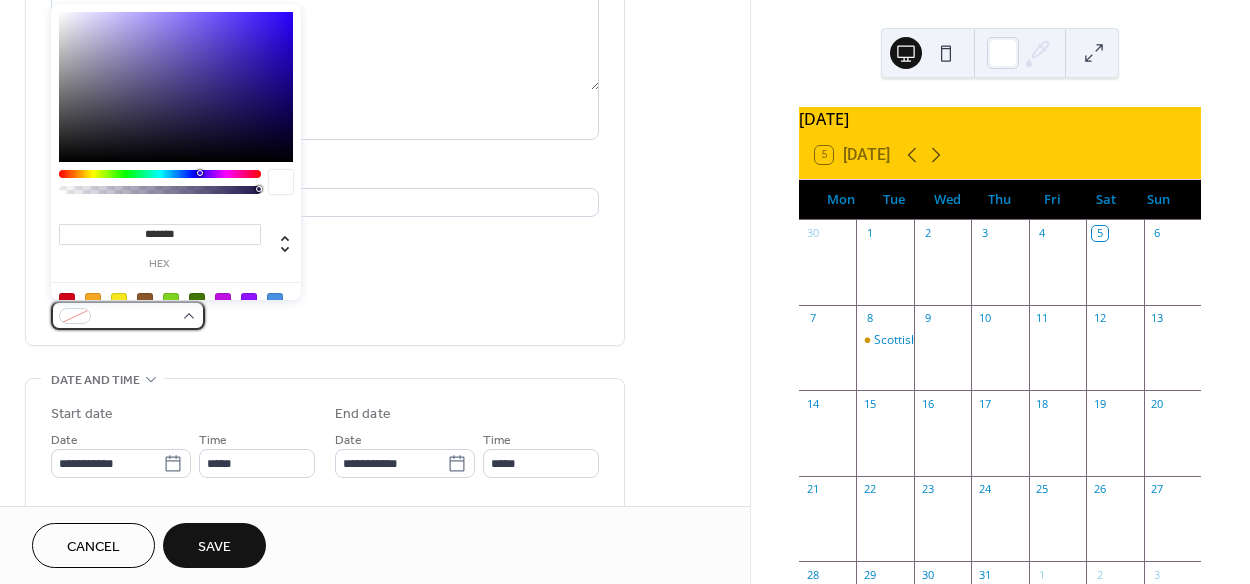click at bounding box center (128, 315) 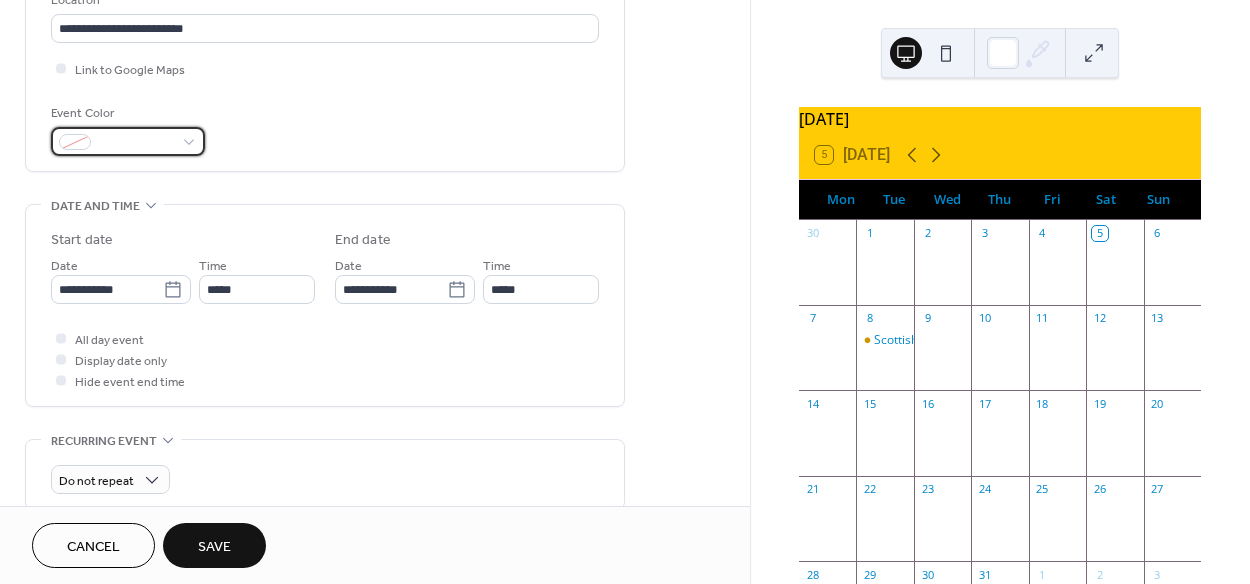 scroll, scrollTop: 454, scrollLeft: 0, axis: vertical 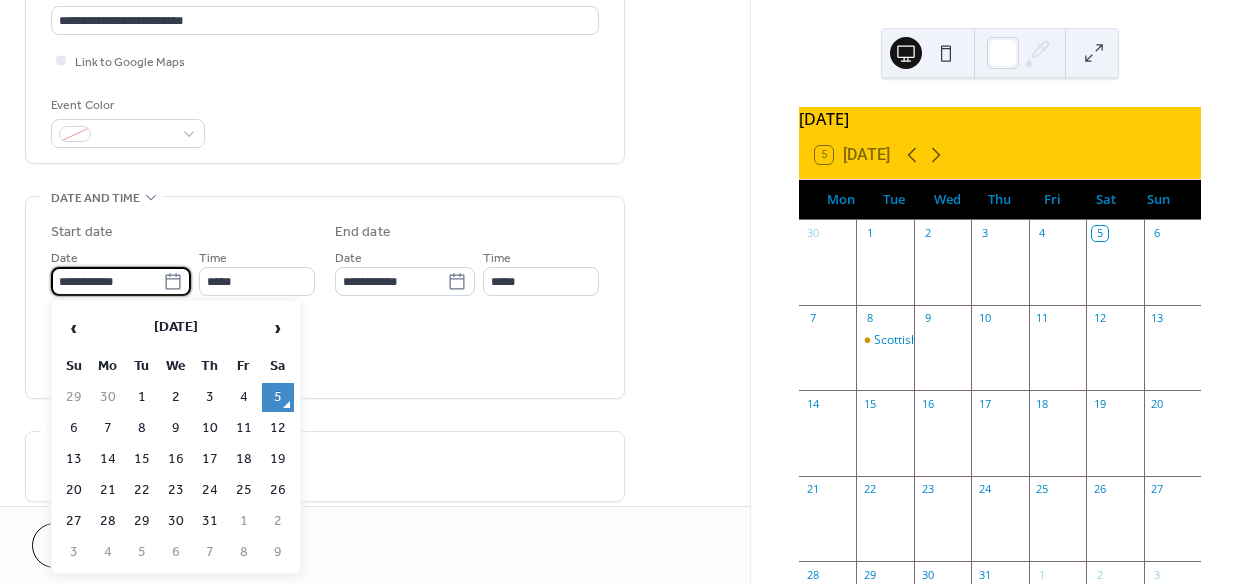 click on "**********" at bounding box center [107, 281] 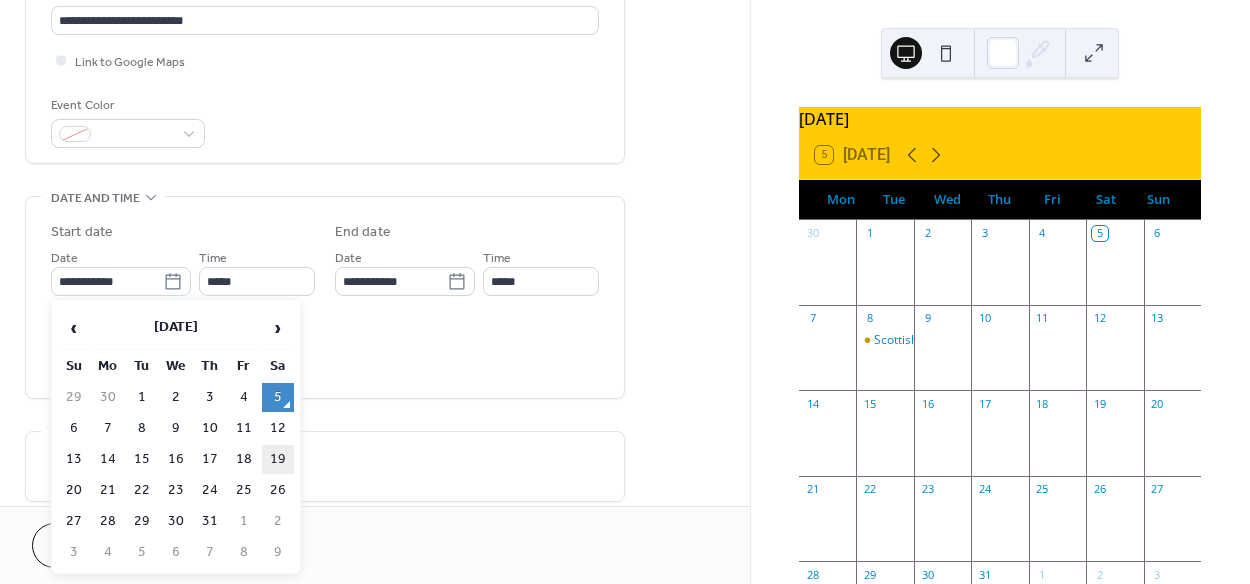 click on "19" at bounding box center (278, 459) 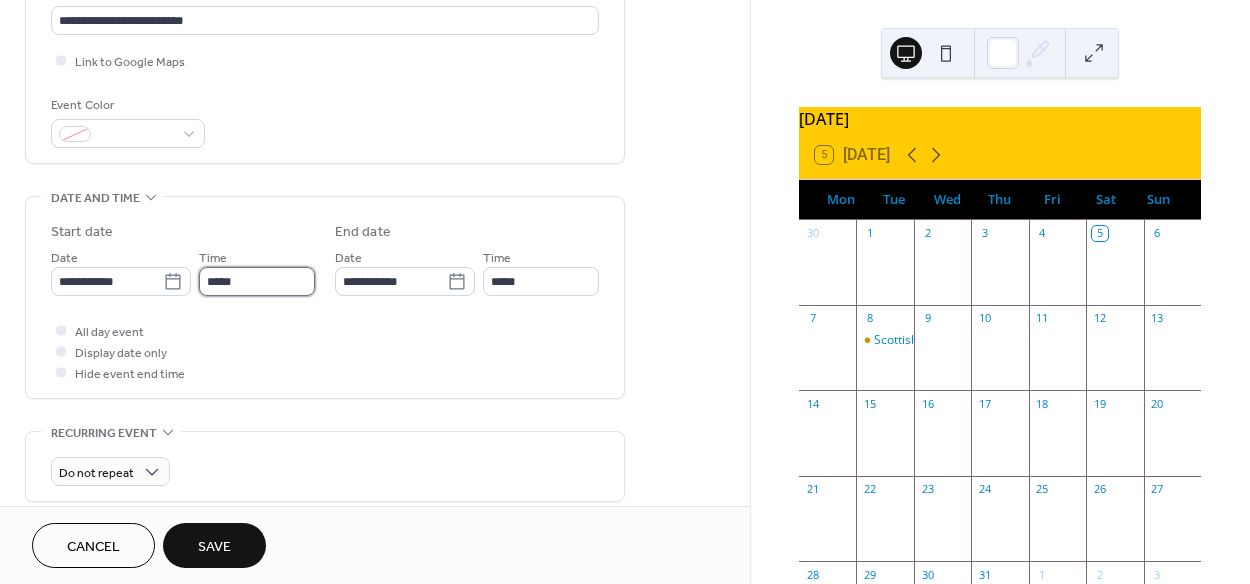 click on "*****" at bounding box center [257, 281] 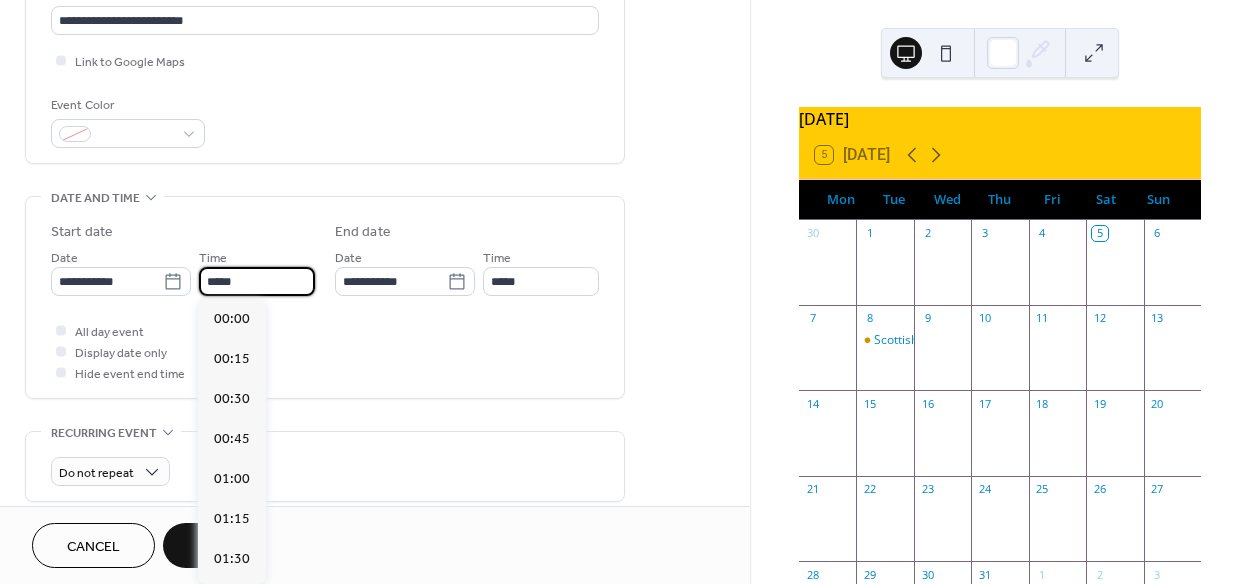 scroll, scrollTop: 1950, scrollLeft: 0, axis: vertical 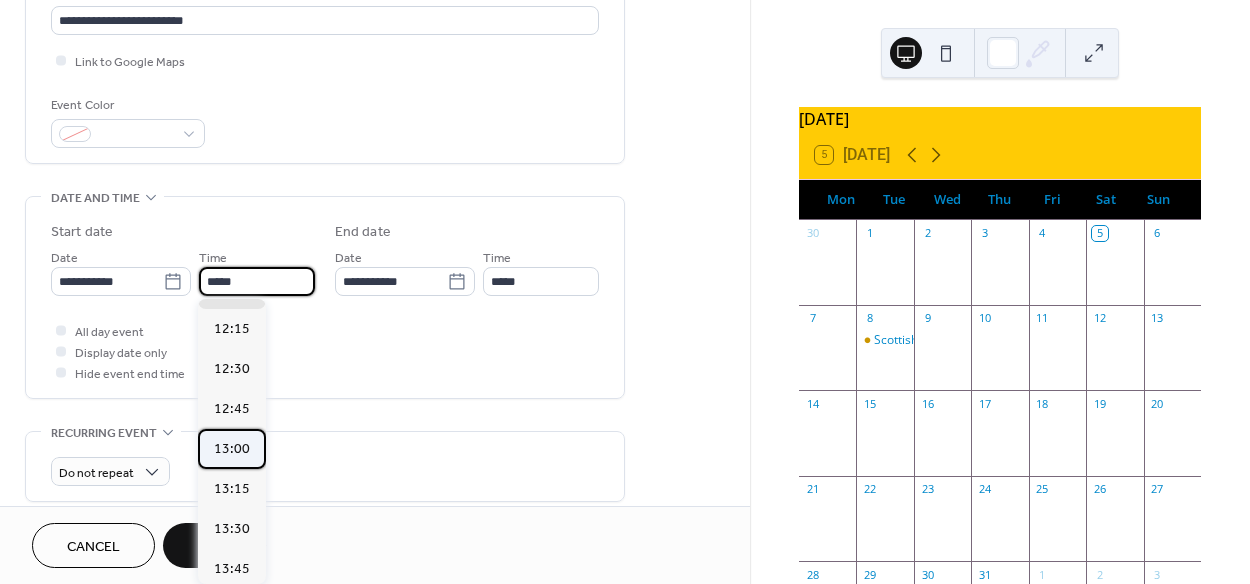 click on "13:00" at bounding box center [232, 448] 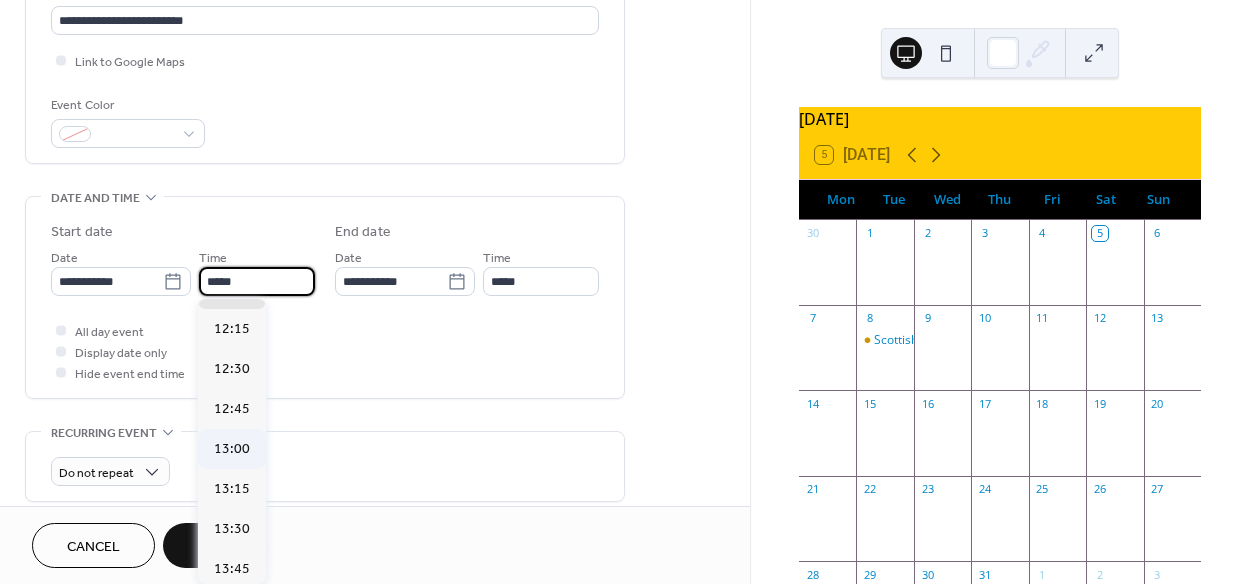 type on "*****" 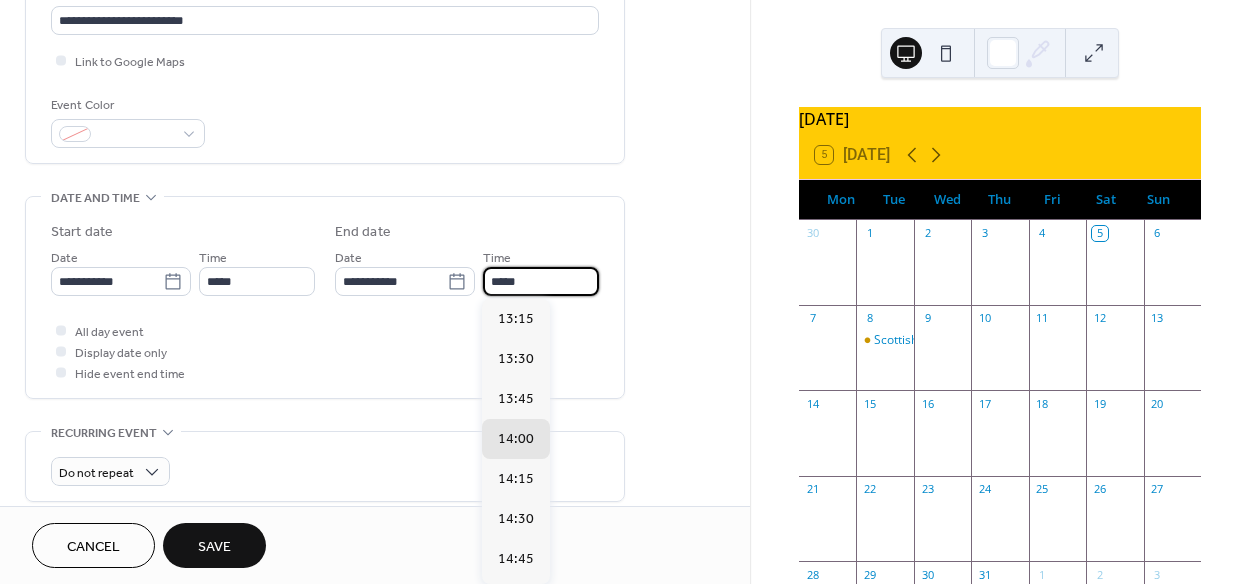 click on "*****" at bounding box center [541, 281] 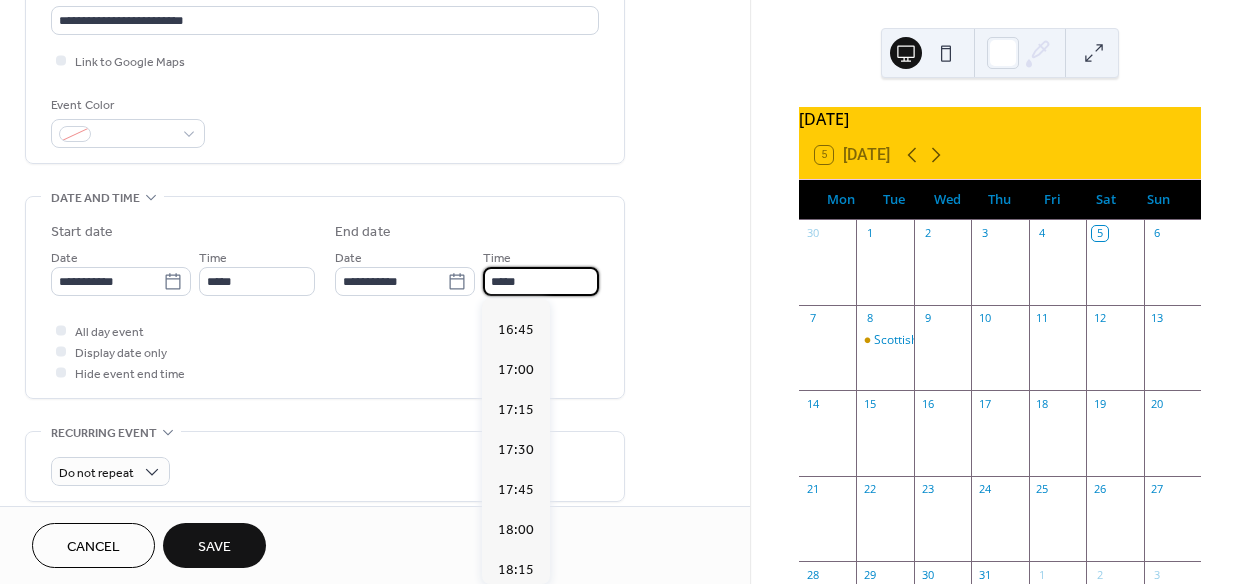 scroll, scrollTop: 727, scrollLeft: 0, axis: vertical 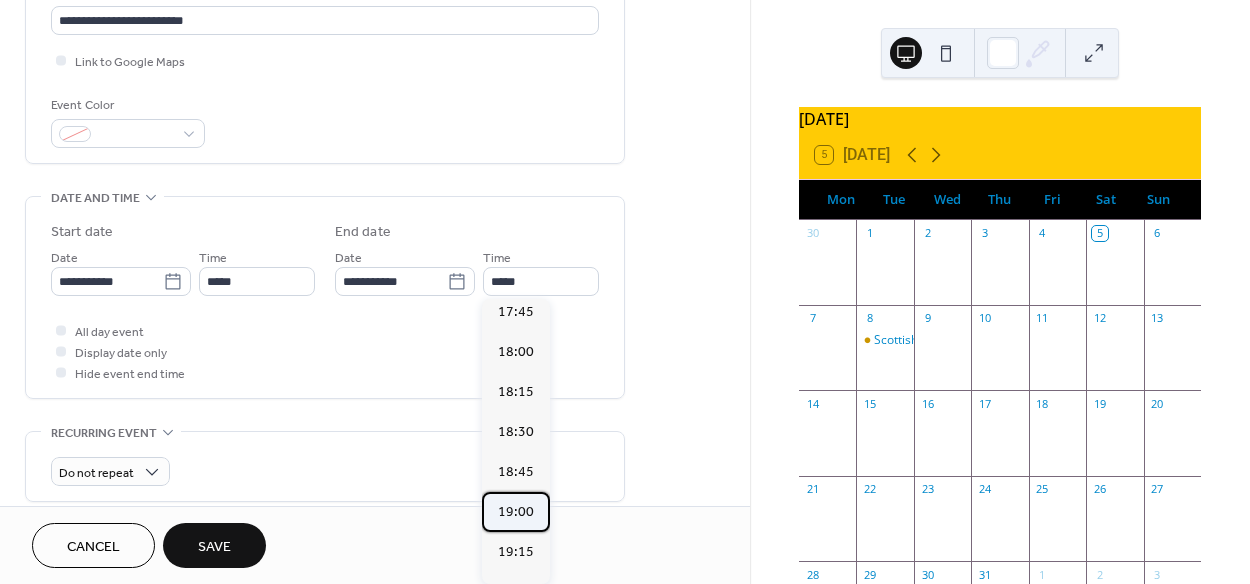click on "19:00" at bounding box center [516, 511] 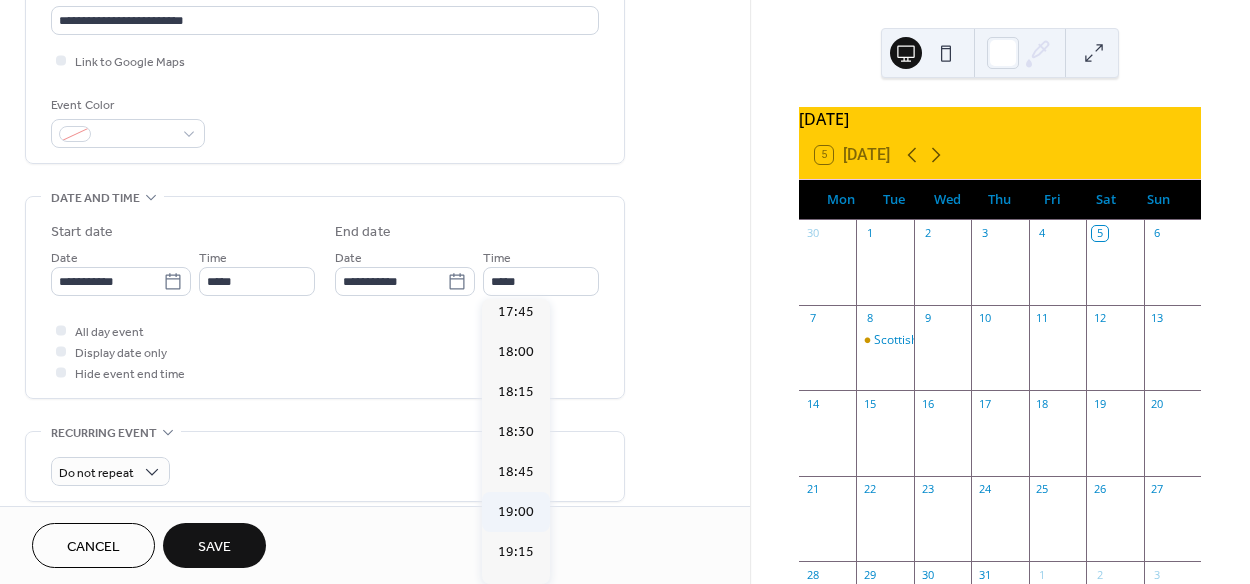 type on "*****" 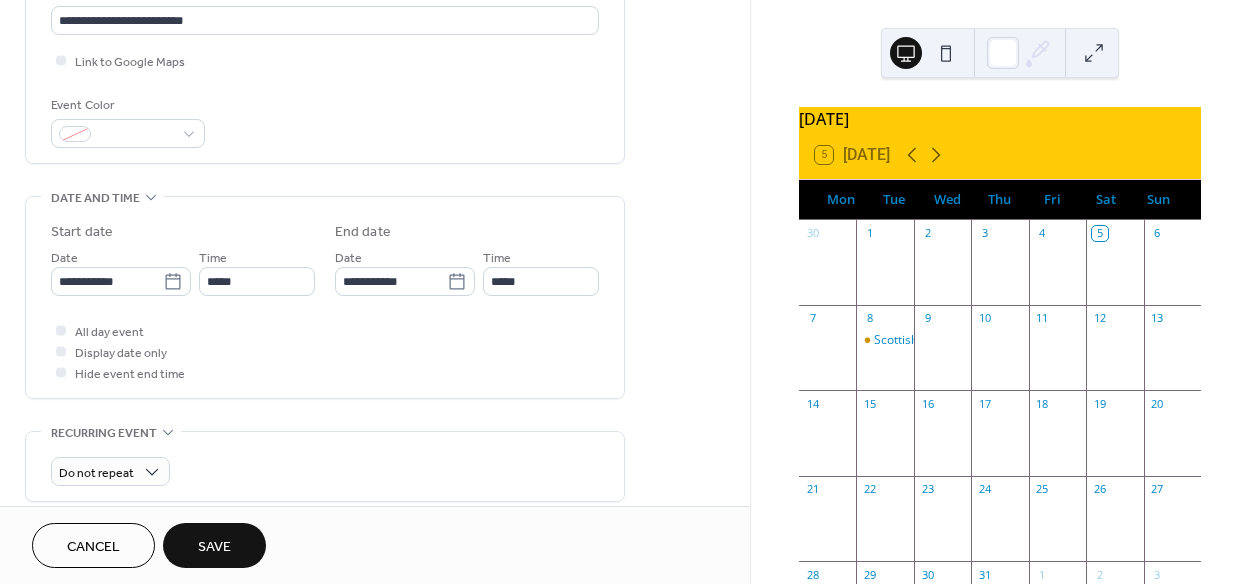 click on "Save" at bounding box center [214, 547] 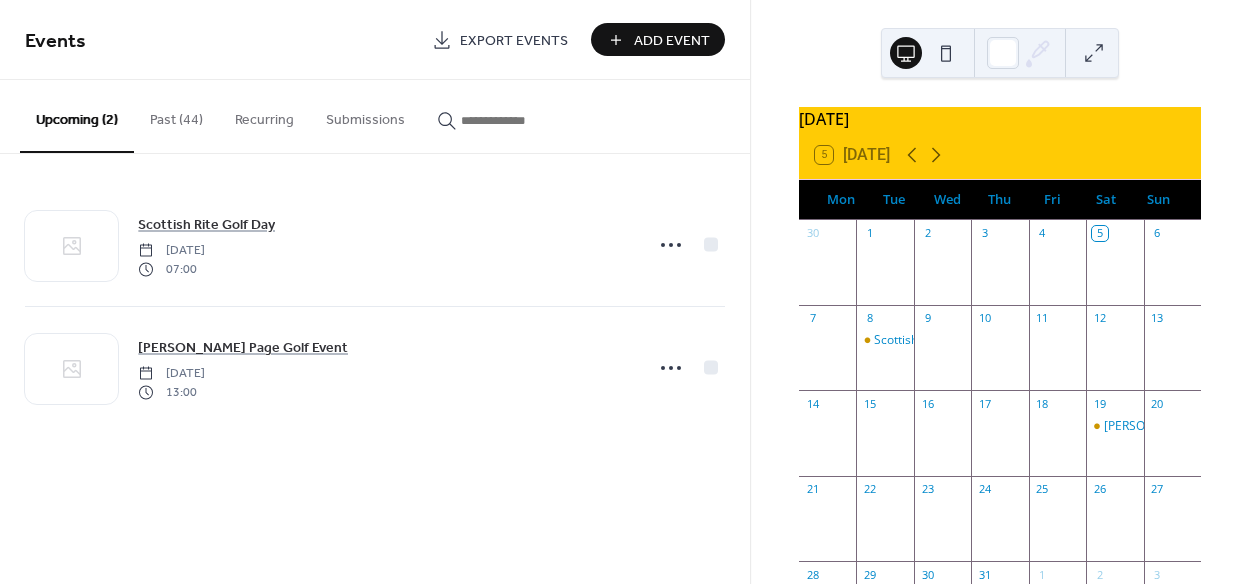 click on "Add Event" at bounding box center [672, 41] 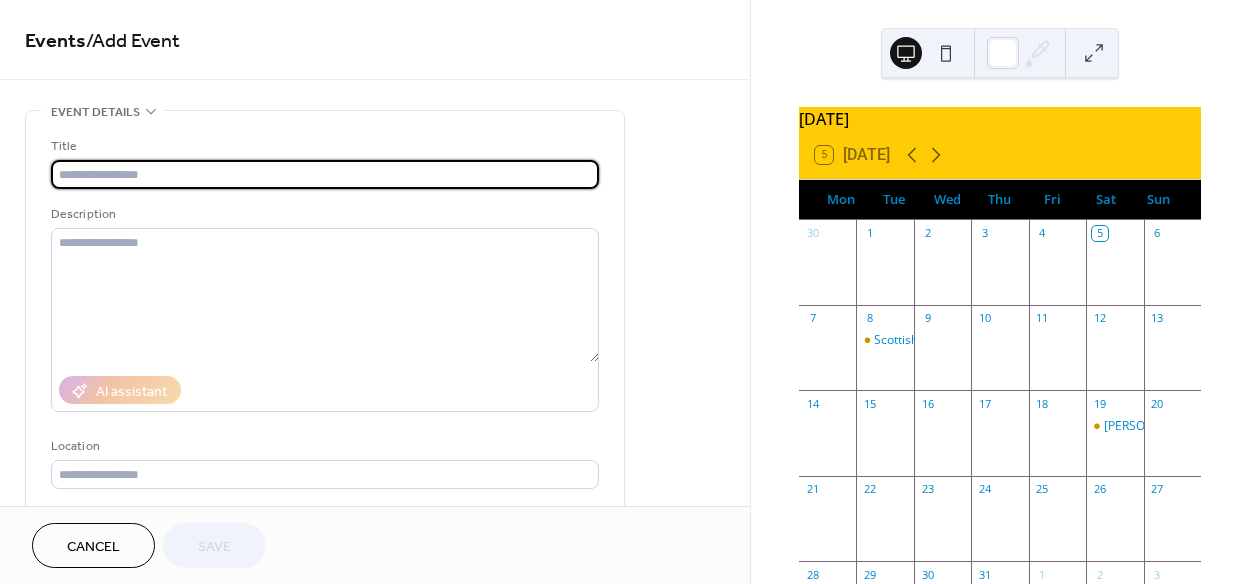 click at bounding box center (325, 174) 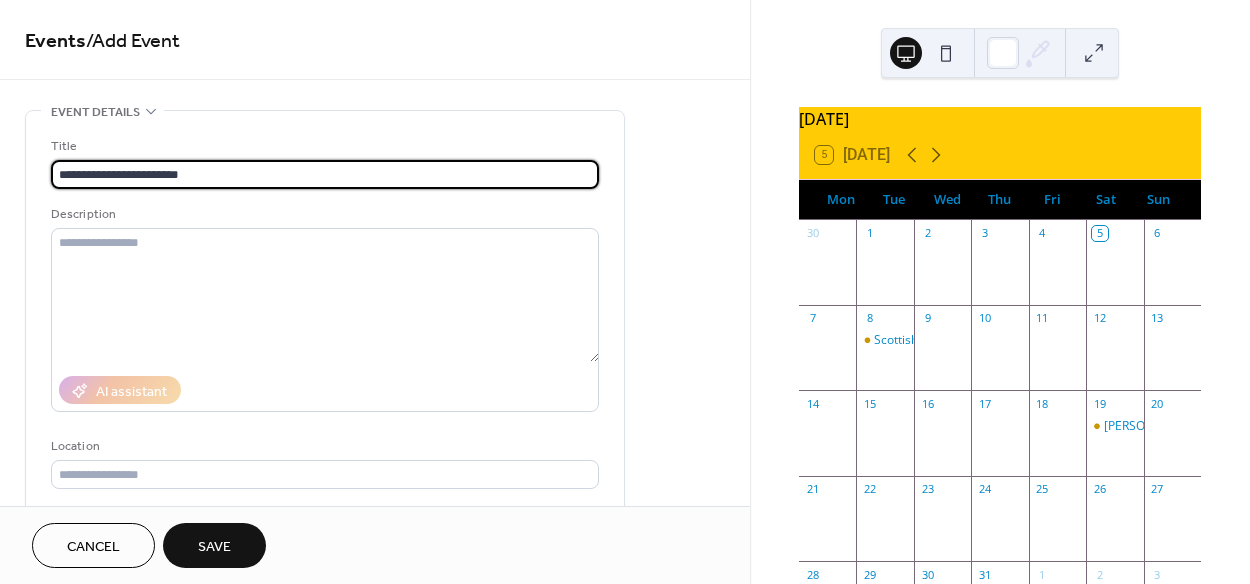 click on "**********" at bounding box center [325, 174] 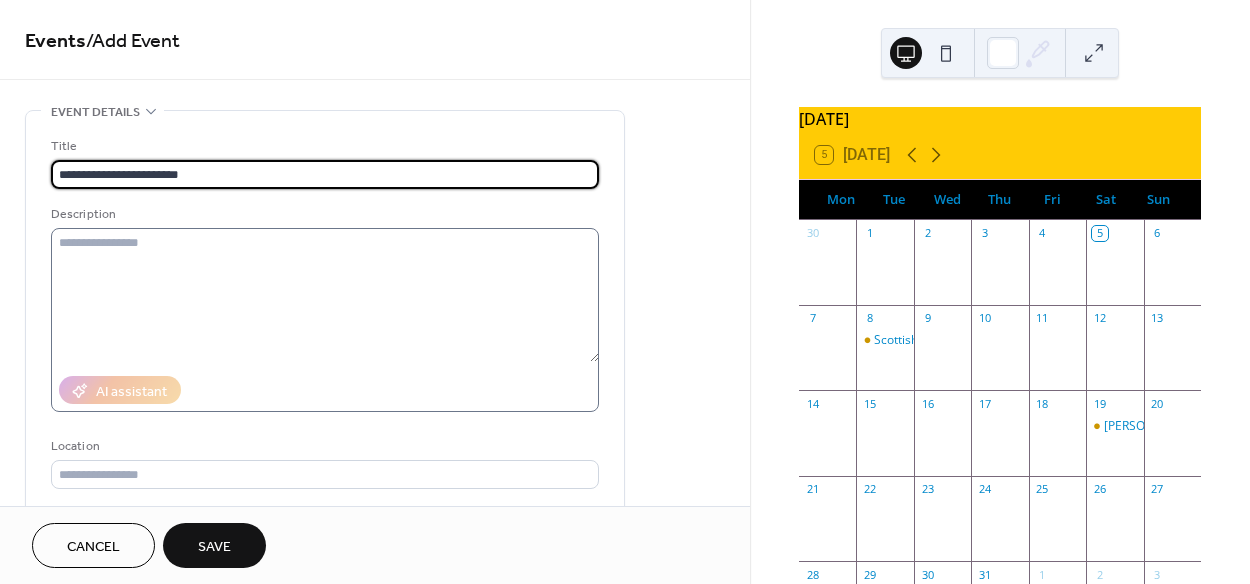type on "**********" 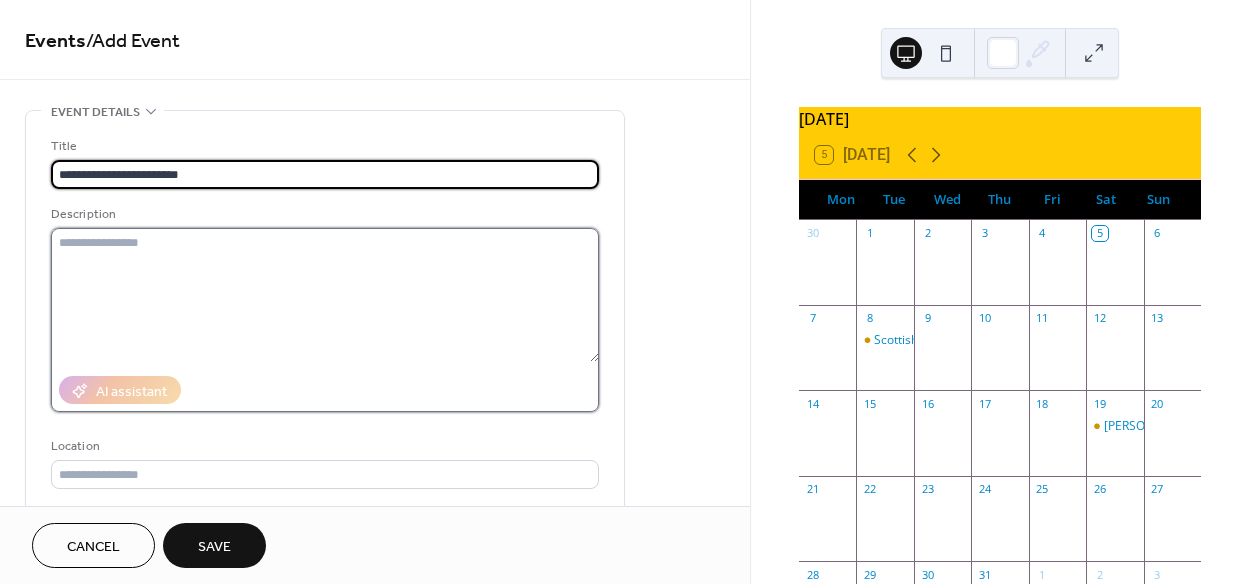 click at bounding box center [325, 295] 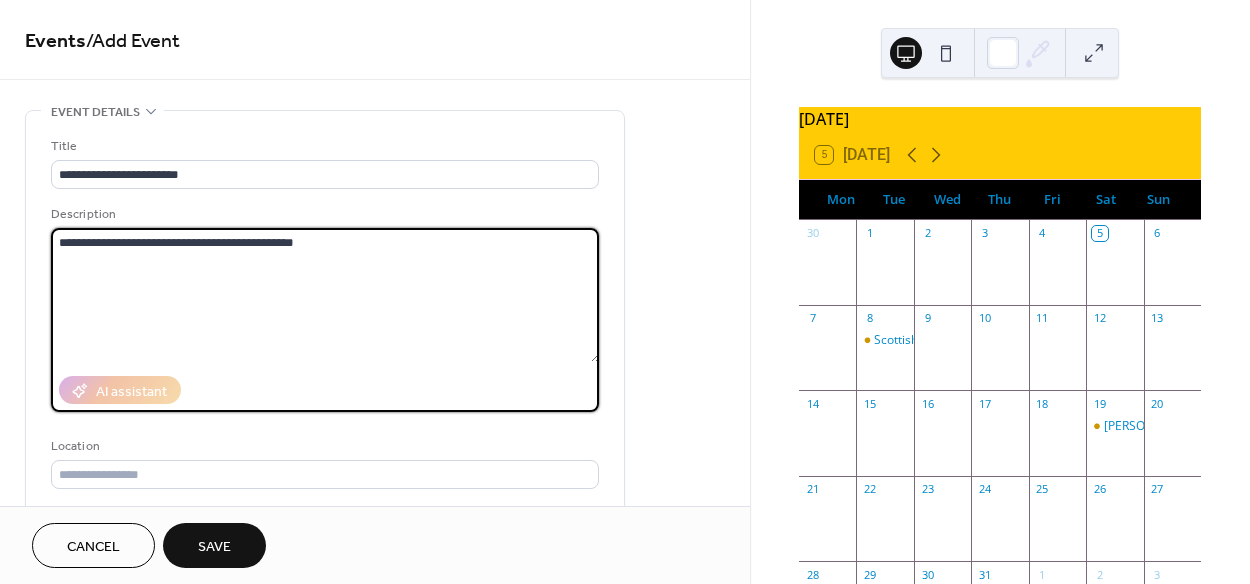 click on "**********" at bounding box center [325, 295] 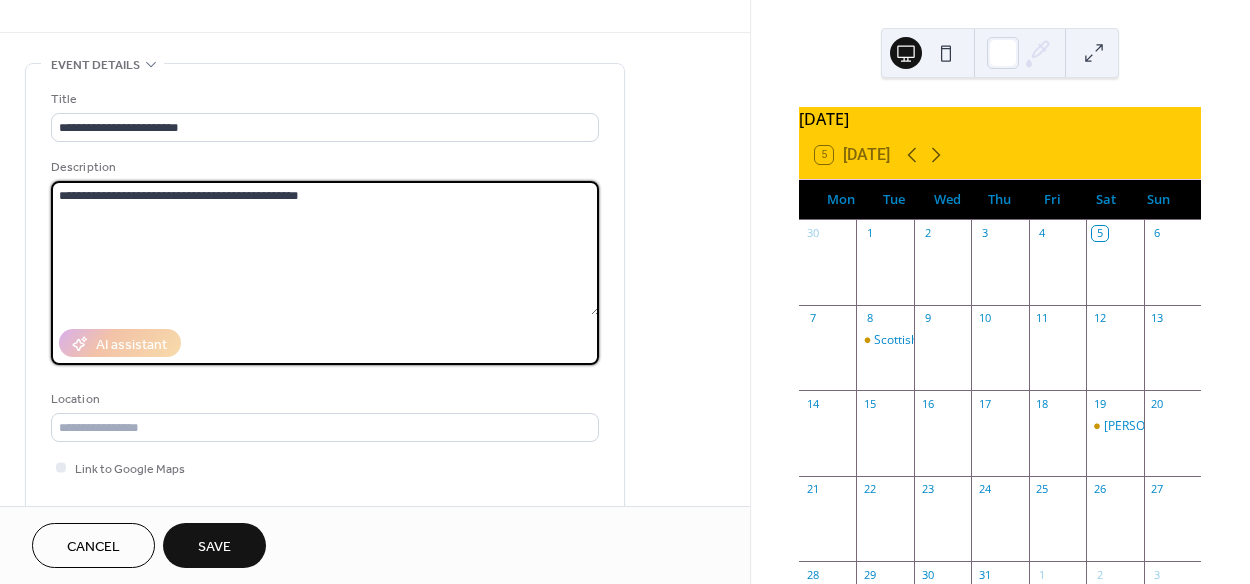 scroll, scrollTop: 181, scrollLeft: 0, axis: vertical 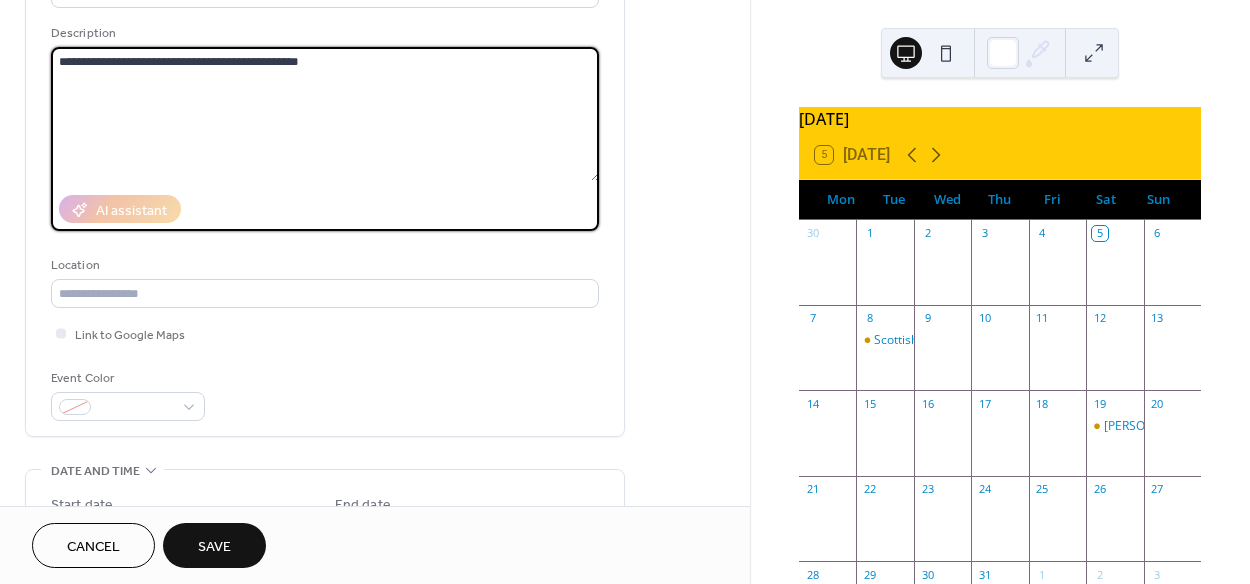 type on "**********" 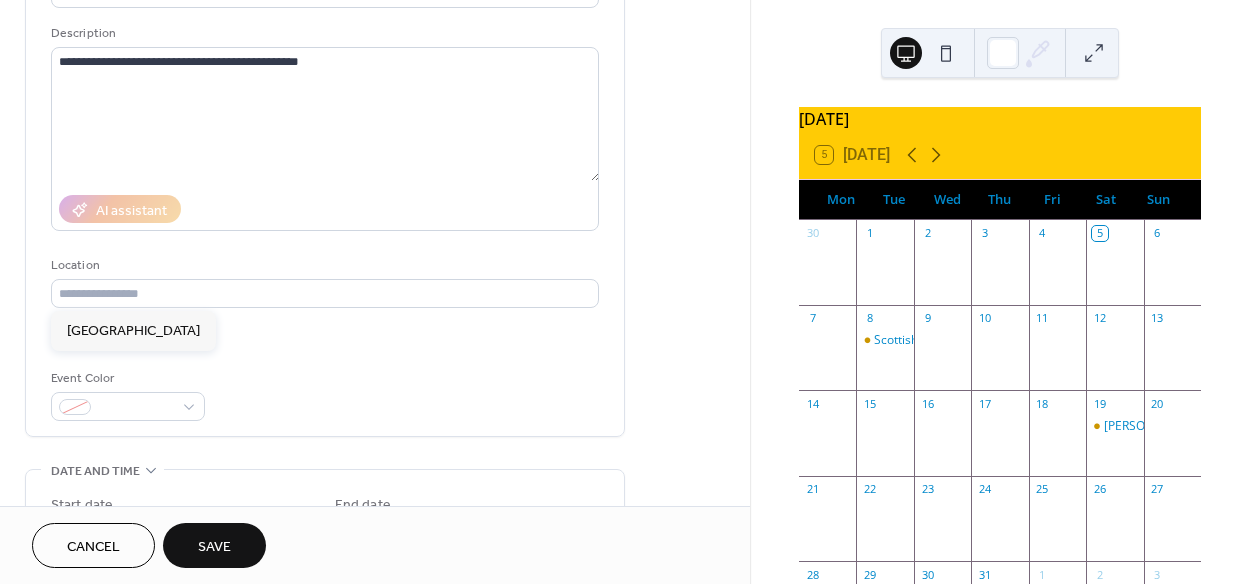 click on "Location" at bounding box center [323, 265] 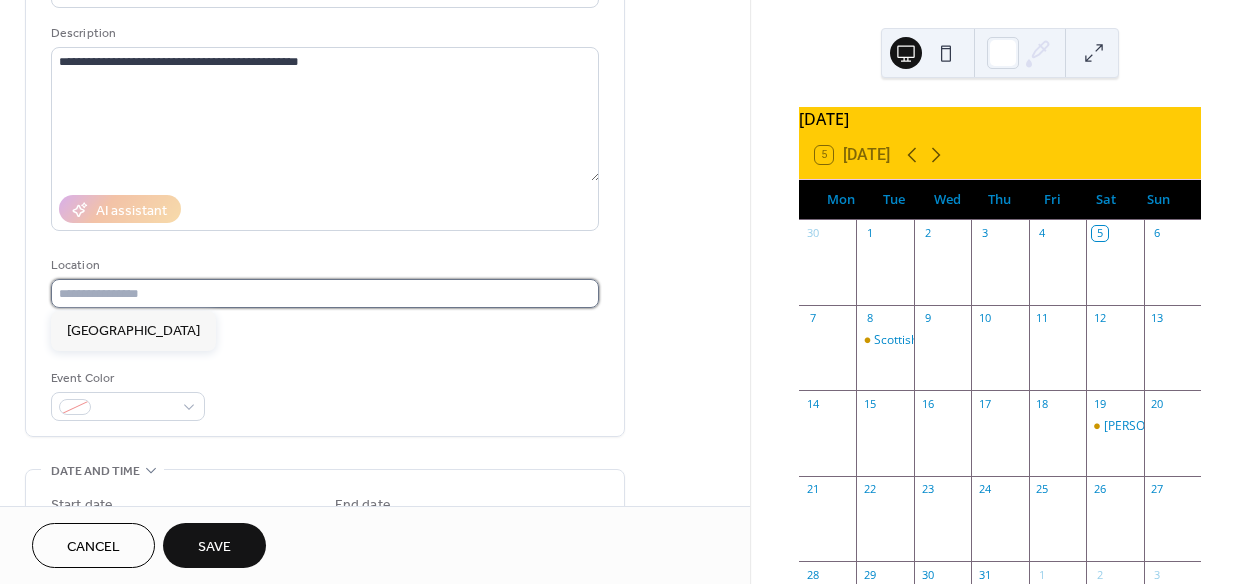 click at bounding box center (325, 293) 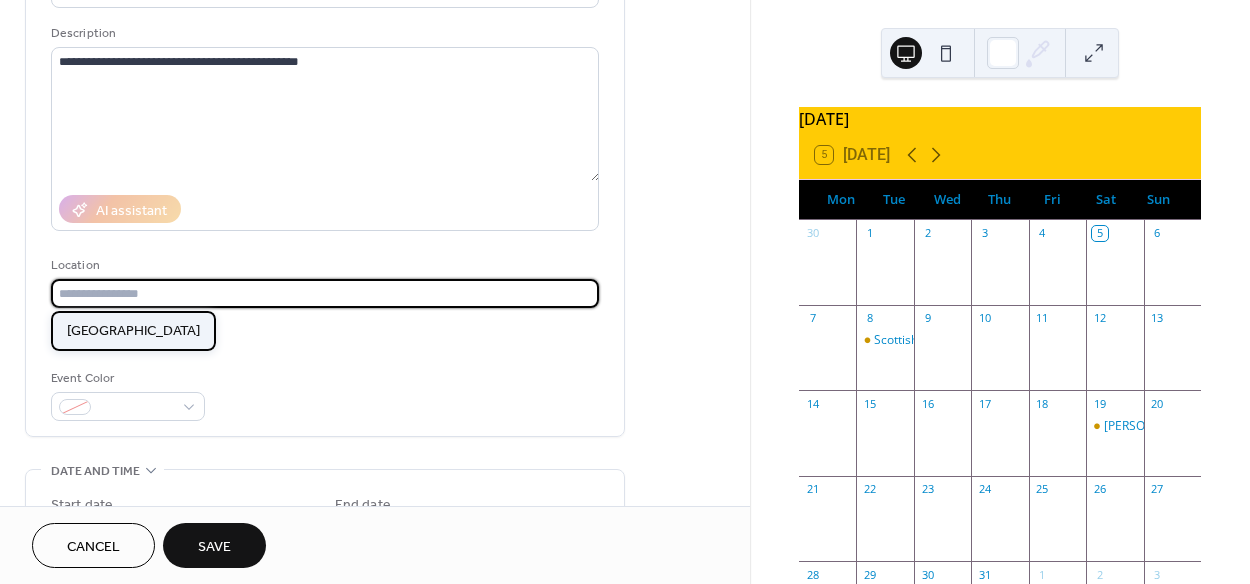 click on "Granite Springs Golf Club" at bounding box center (133, 330) 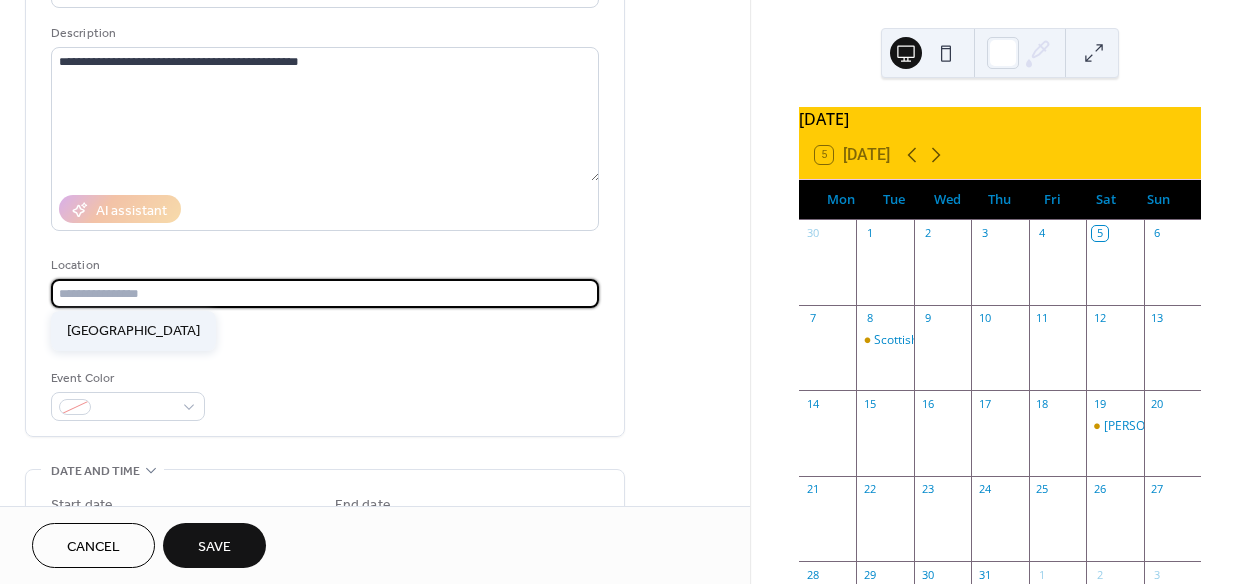 type on "**********" 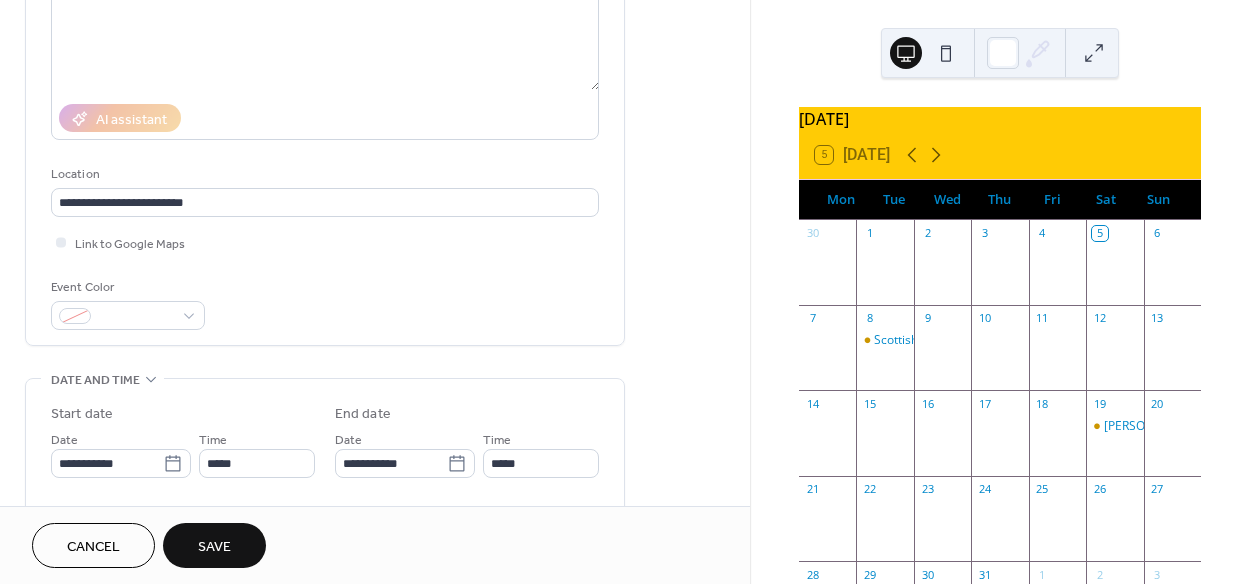 scroll, scrollTop: 363, scrollLeft: 0, axis: vertical 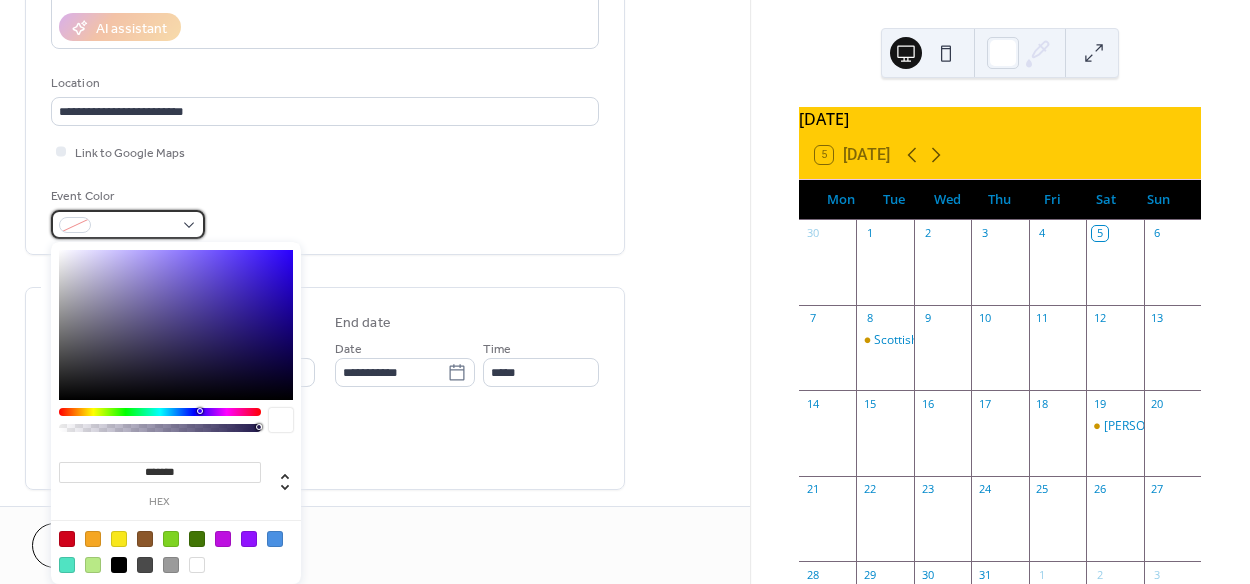 click at bounding box center (128, 224) 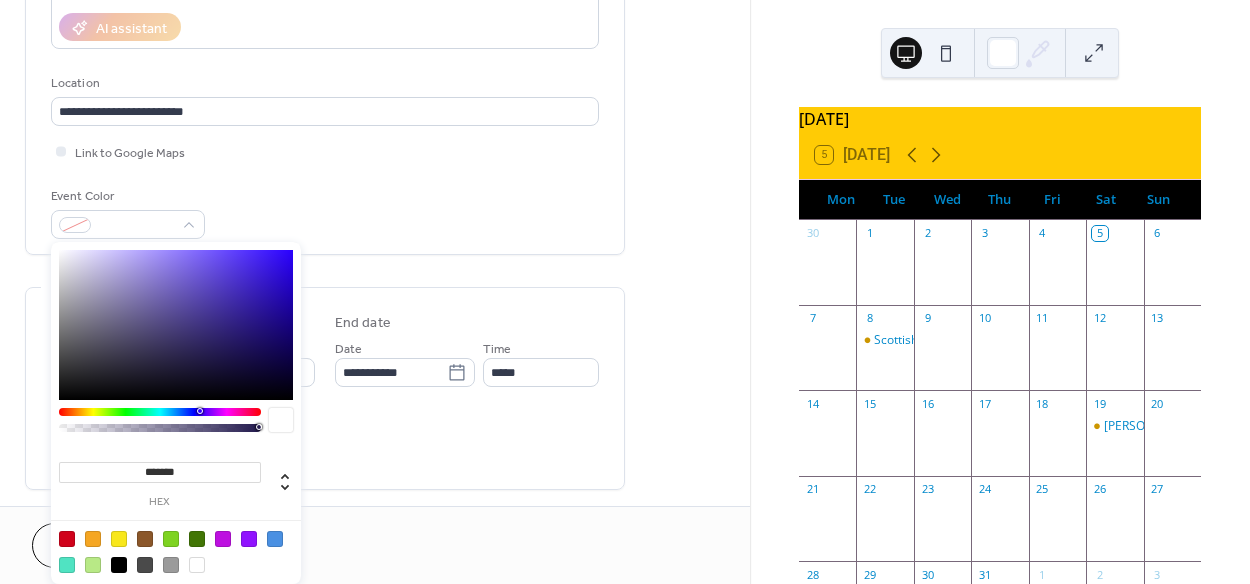 type on "*******" 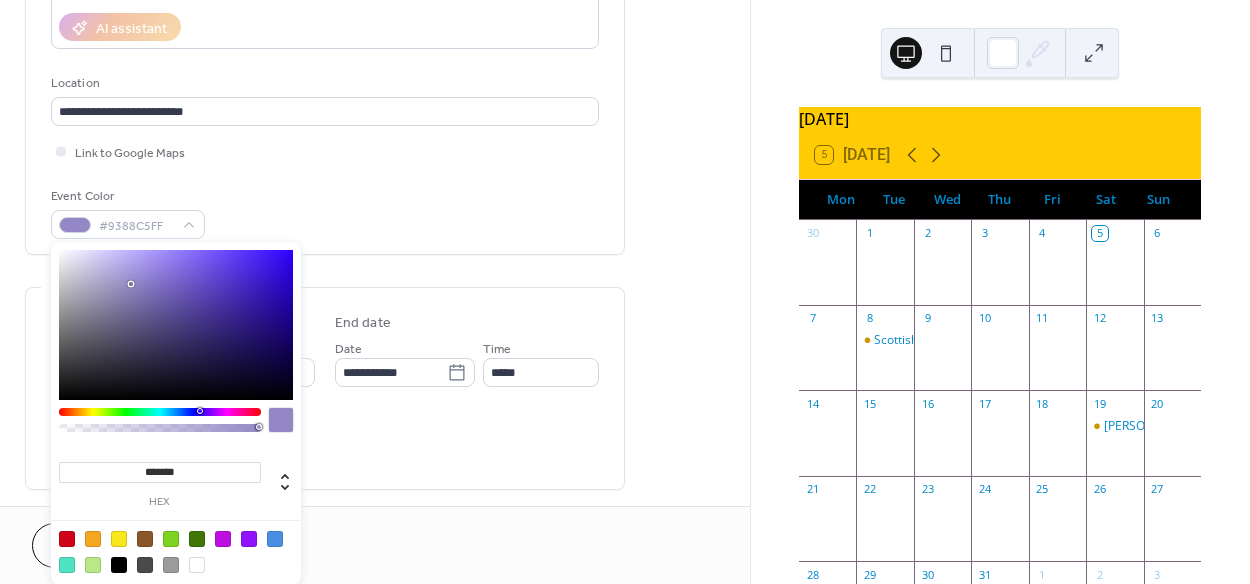 click at bounding box center [176, 325] 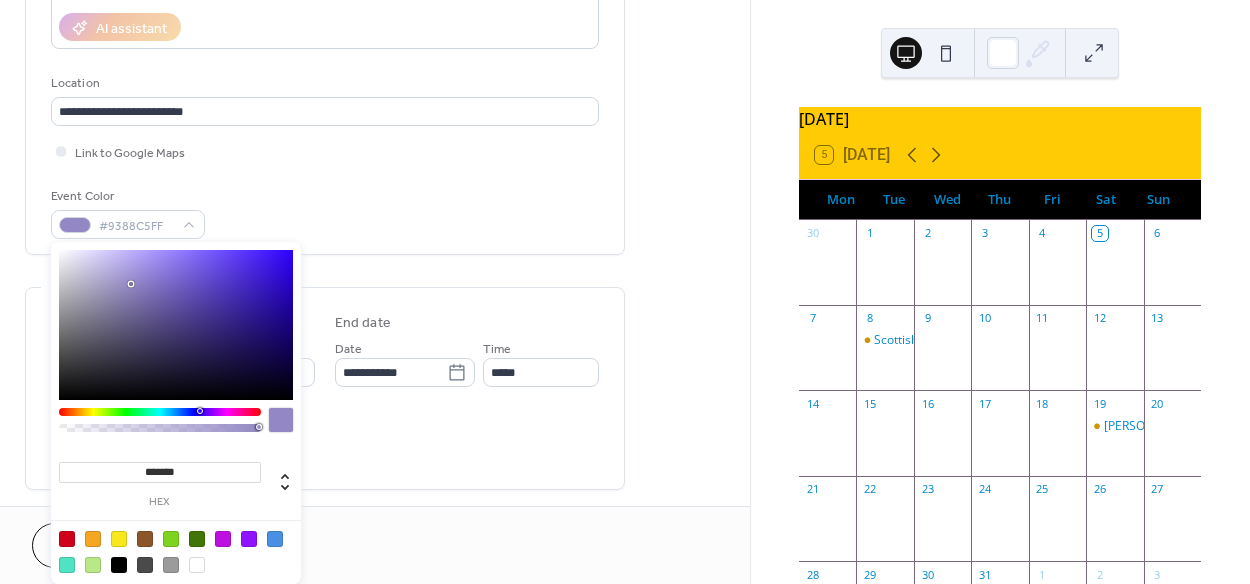 click on "Event Color #9388C5FF" at bounding box center [325, 212] 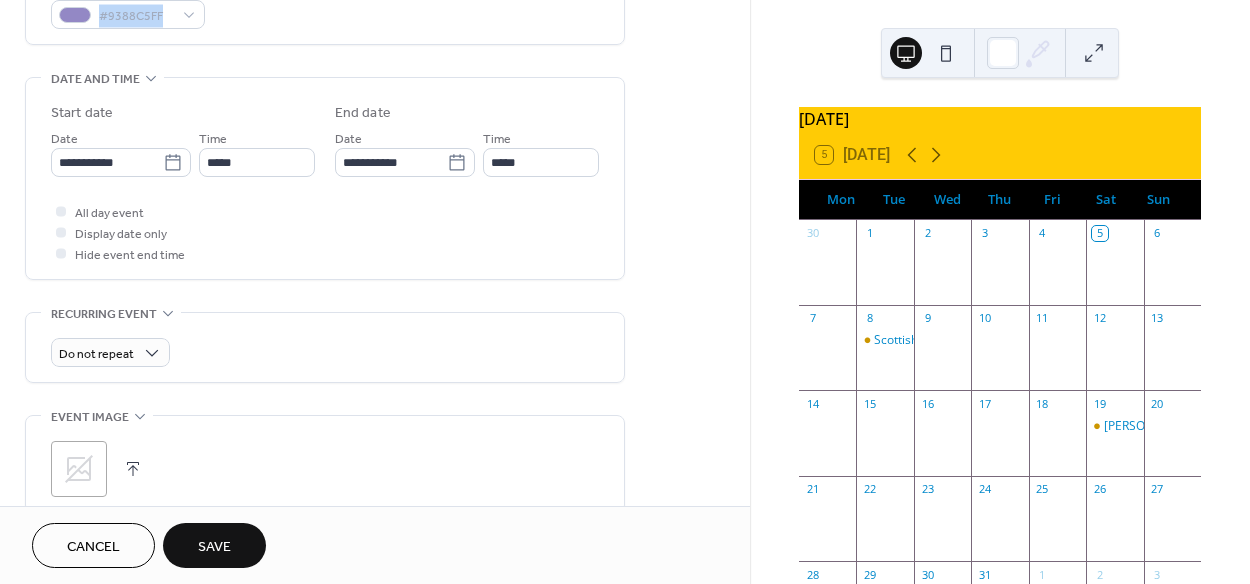 scroll, scrollTop: 545, scrollLeft: 0, axis: vertical 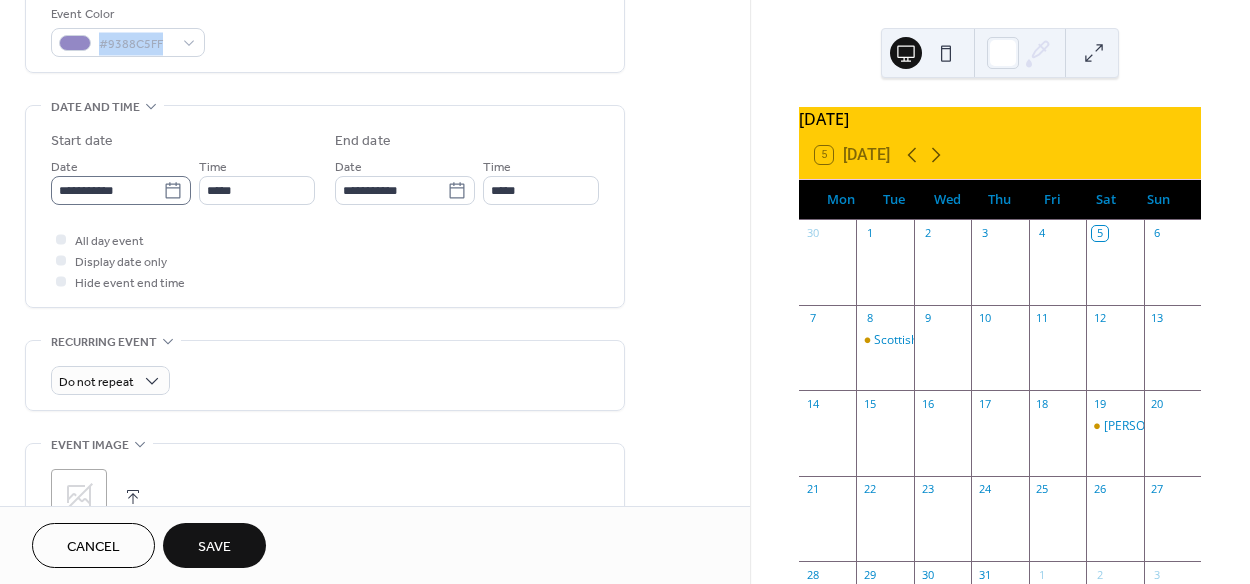 click 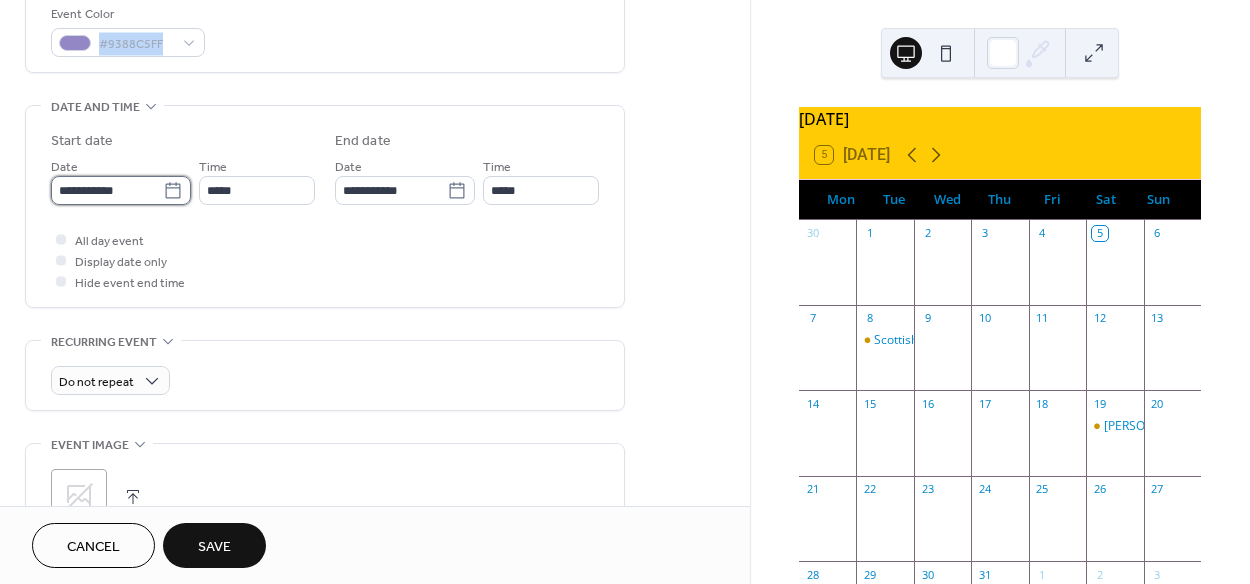 click on "**********" at bounding box center [107, 190] 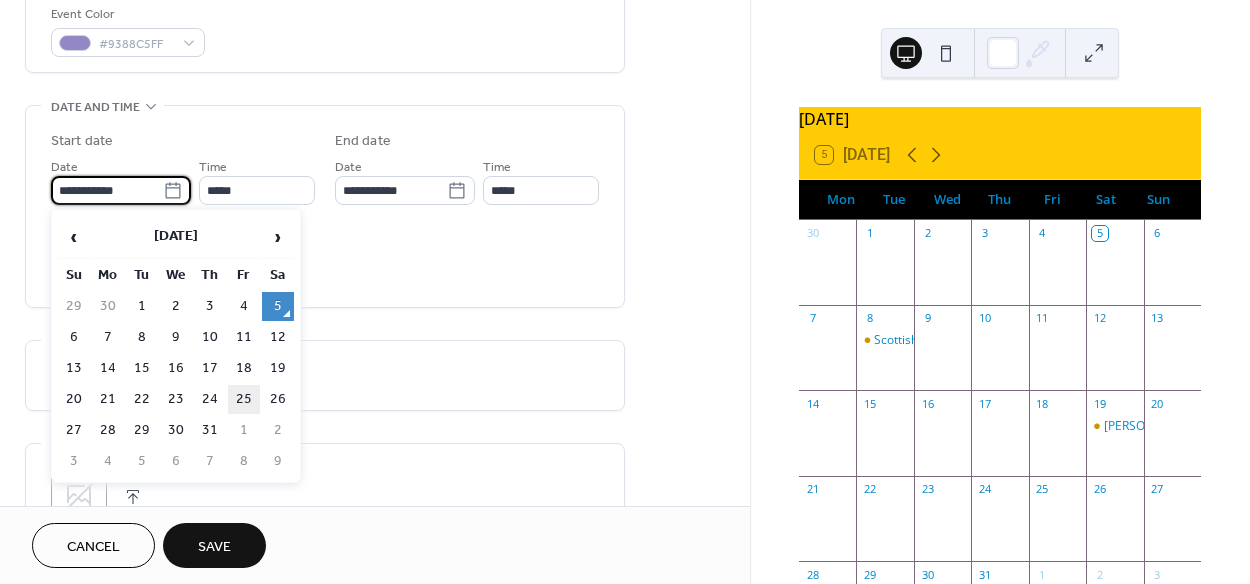 click on "25" at bounding box center (244, 399) 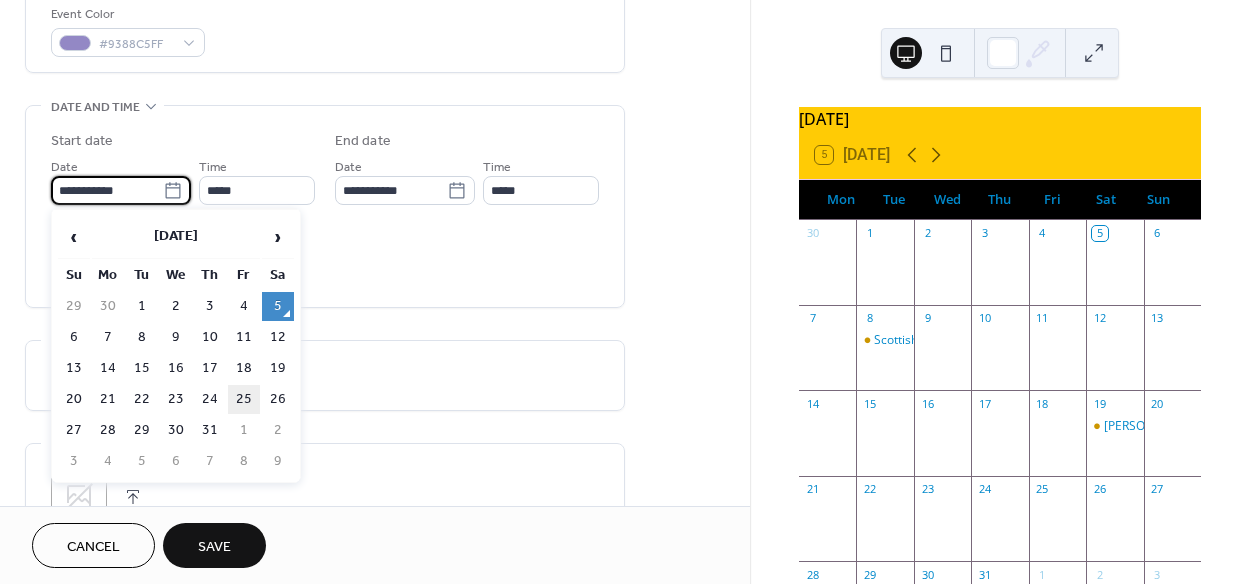 type on "**********" 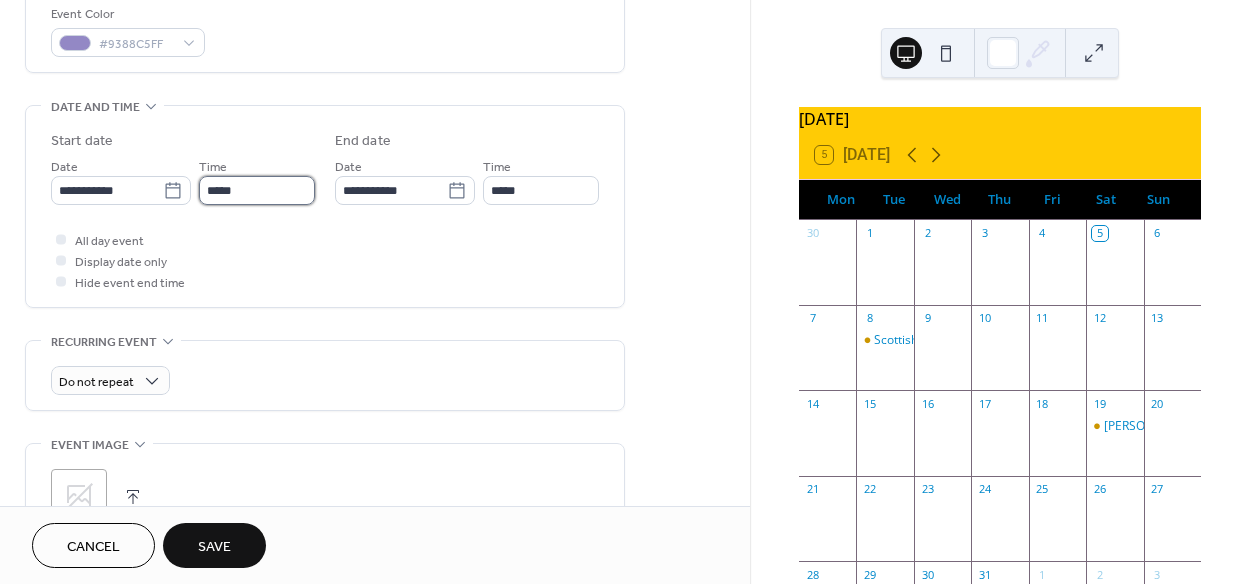 click on "*****" at bounding box center (257, 190) 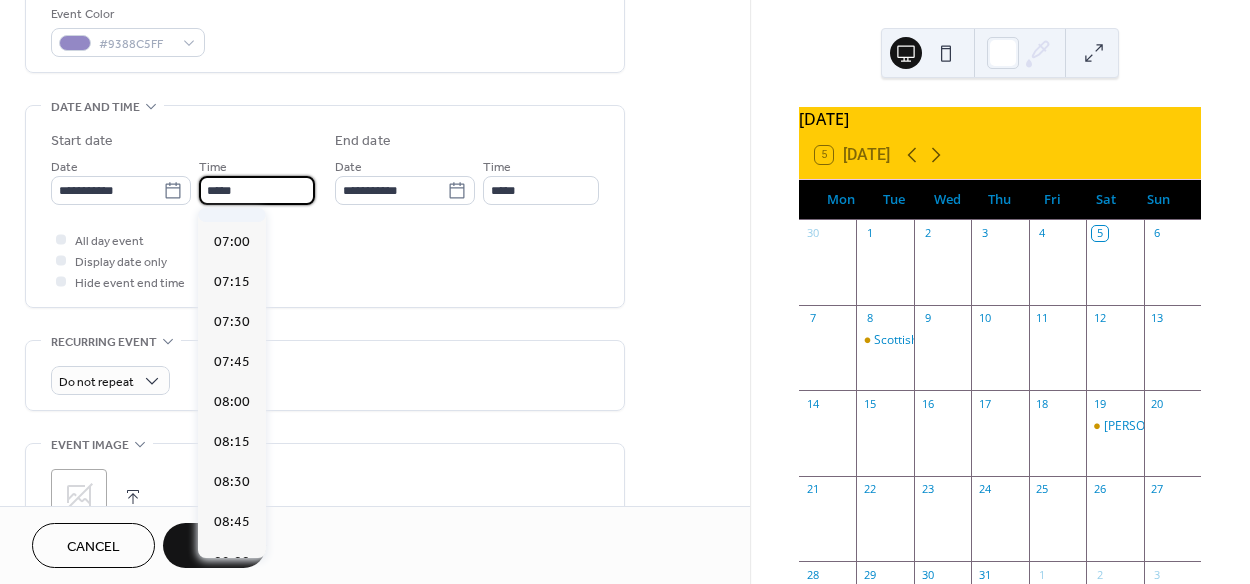 scroll, scrollTop: 1223, scrollLeft: 0, axis: vertical 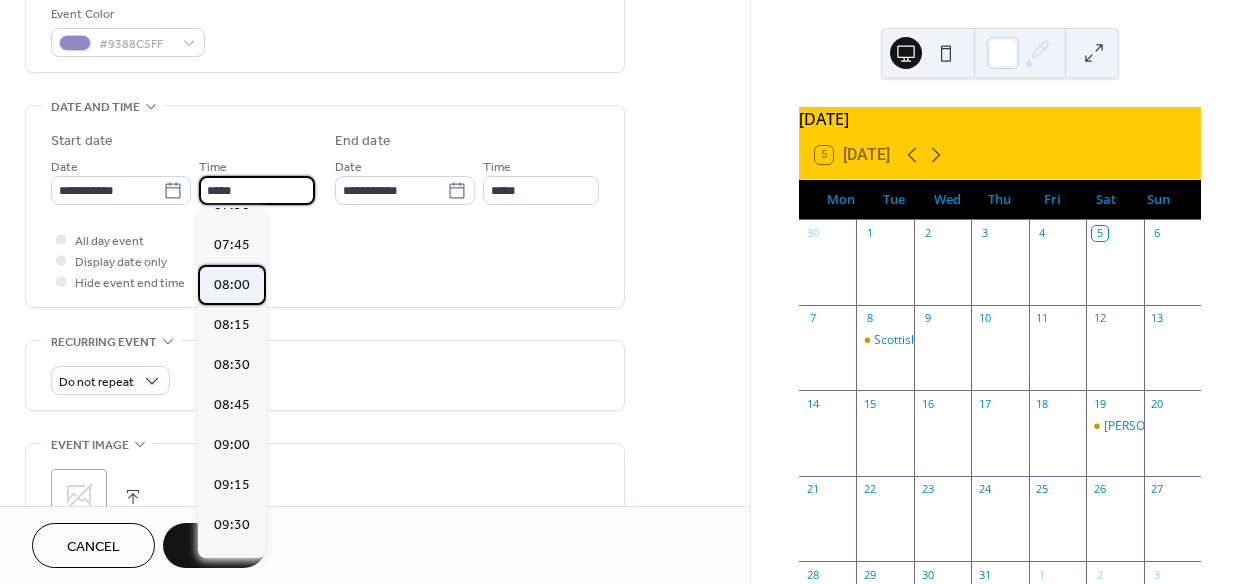 click on "08:00" at bounding box center [232, 284] 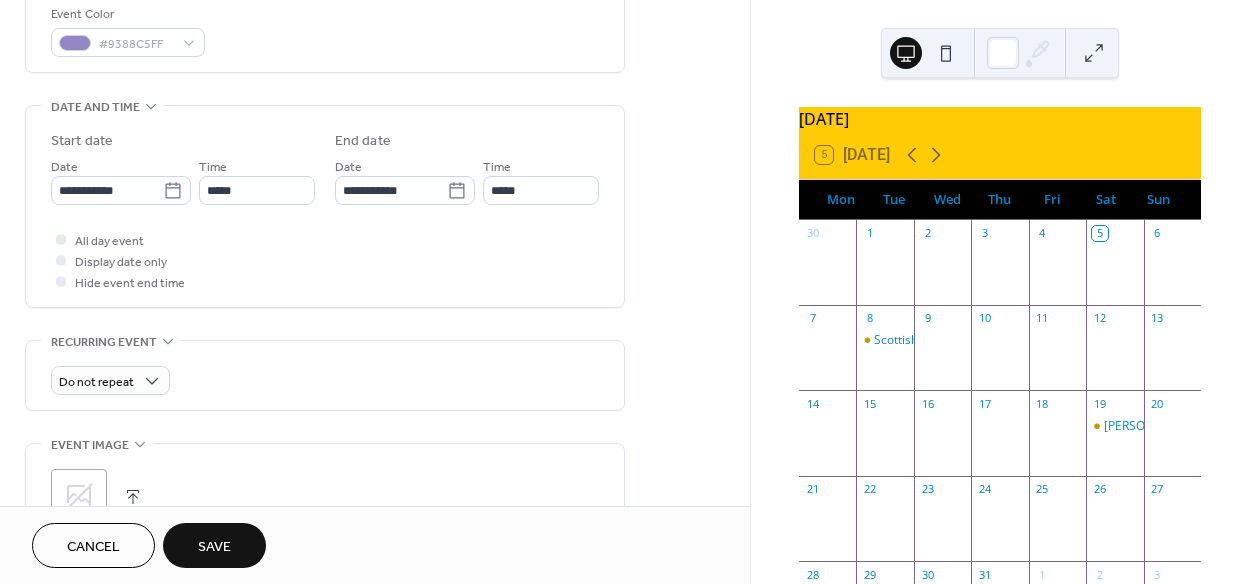 type on "*****" 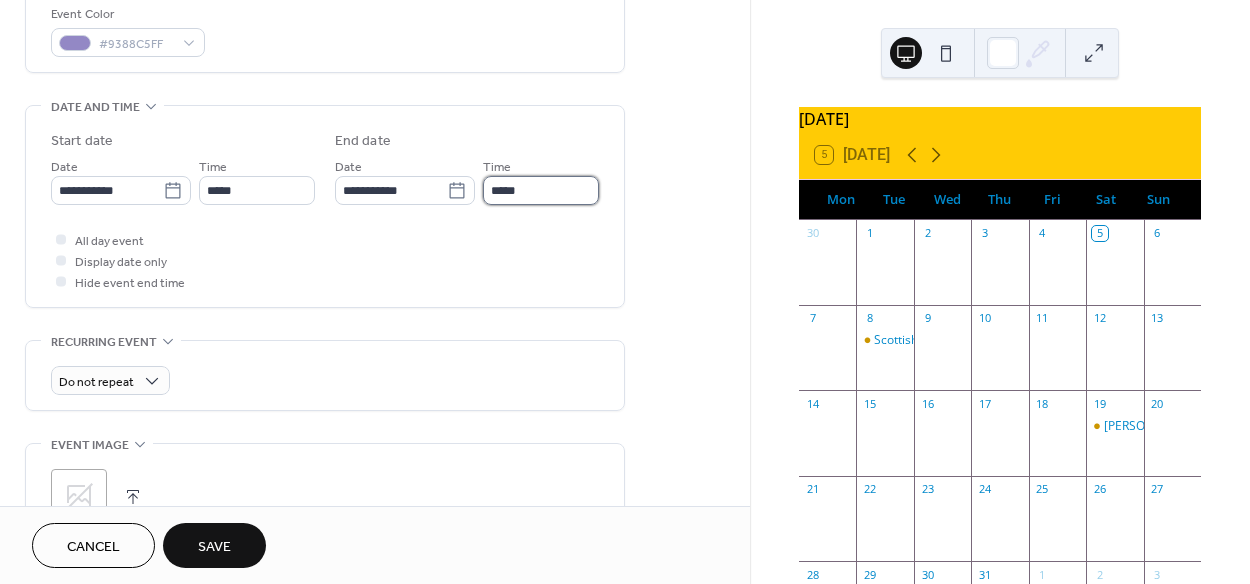 click on "*****" at bounding box center [541, 190] 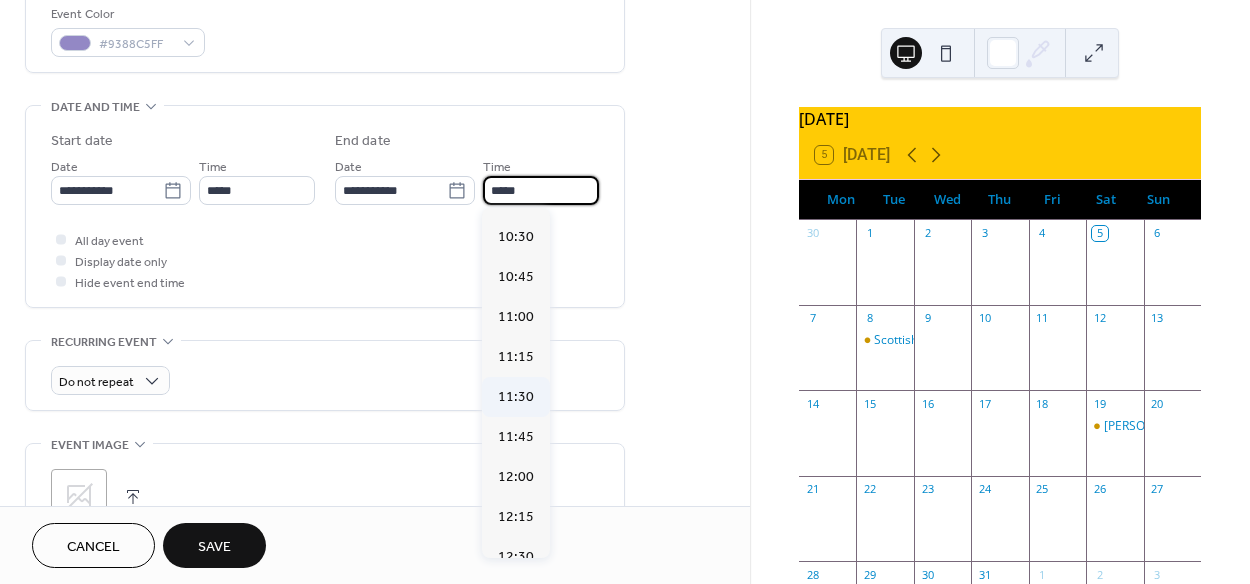 scroll, scrollTop: 363, scrollLeft: 0, axis: vertical 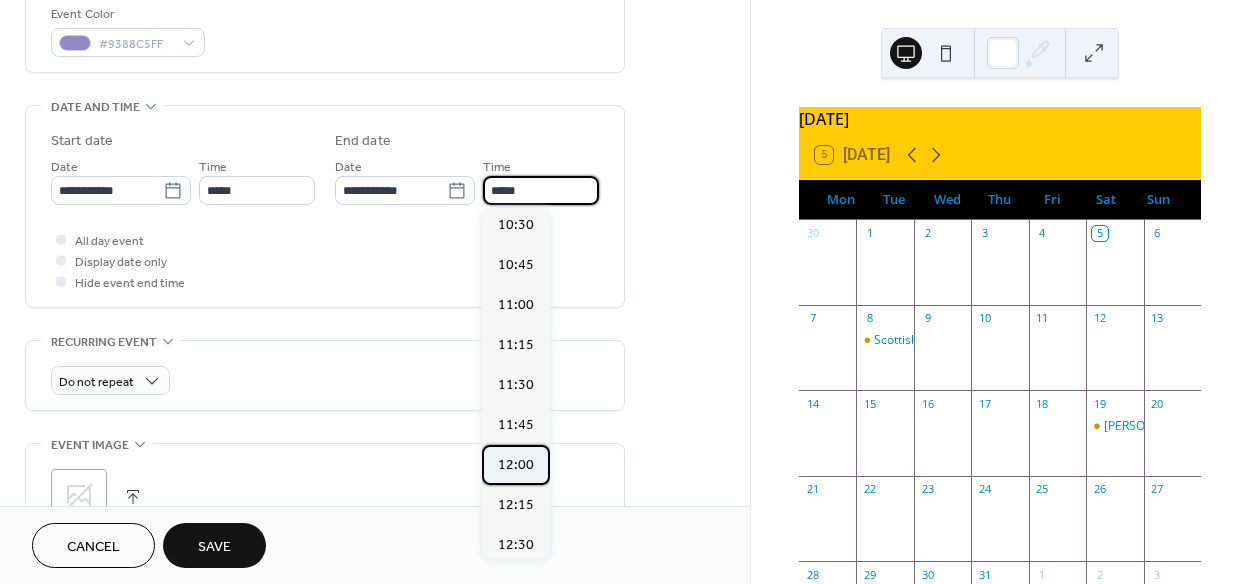 click on "12:00" at bounding box center (516, 464) 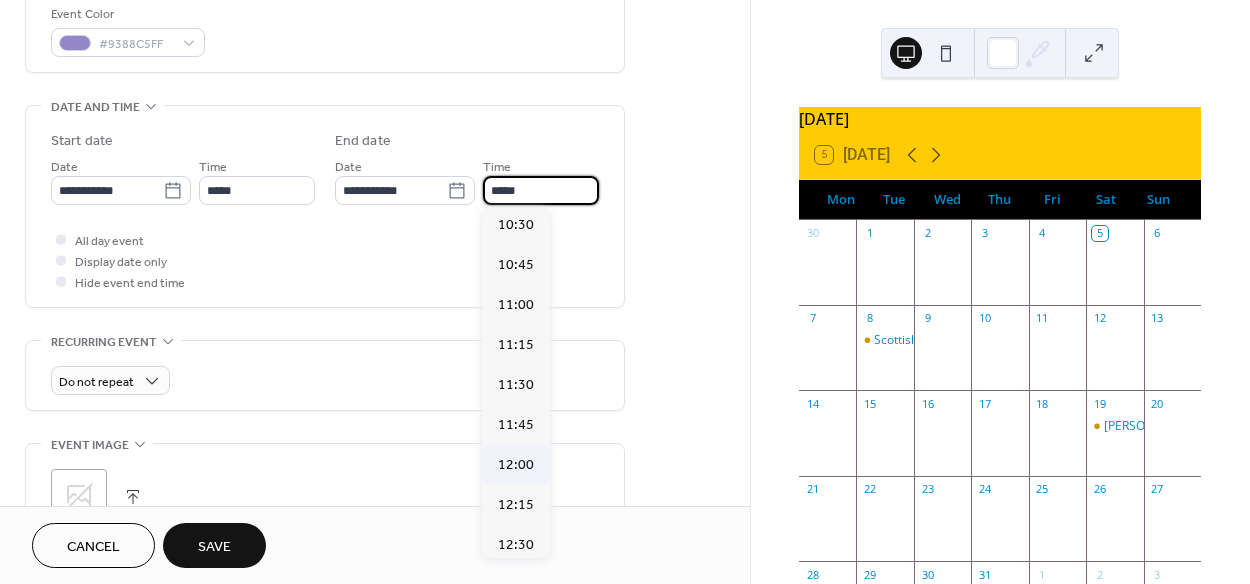 type on "*****" 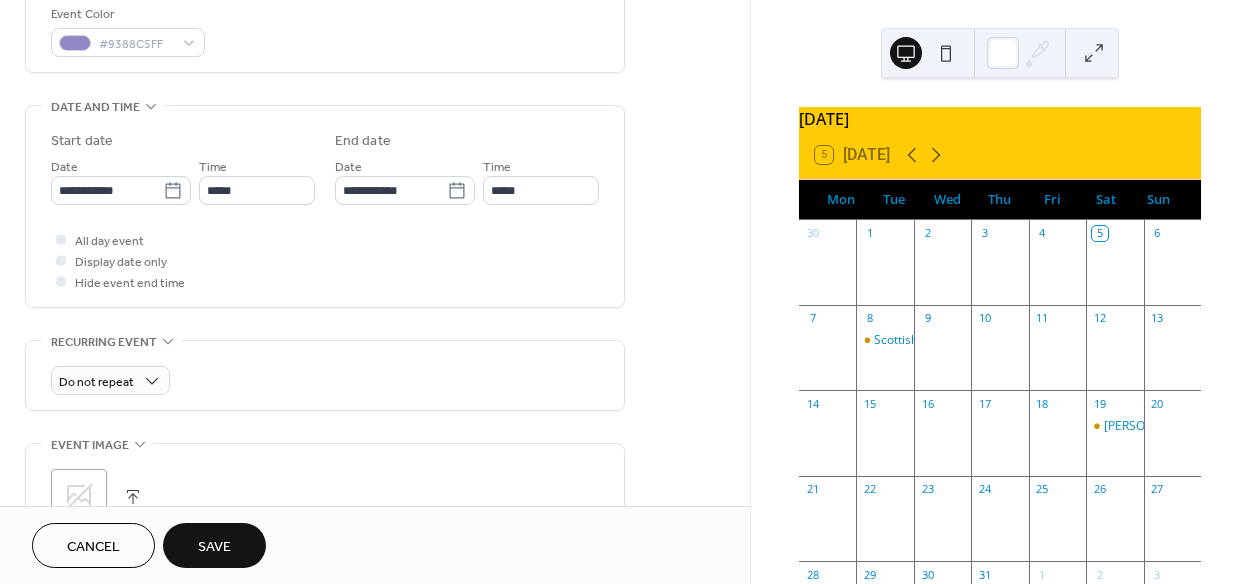click on "Save" at bounding box center [214, 547] 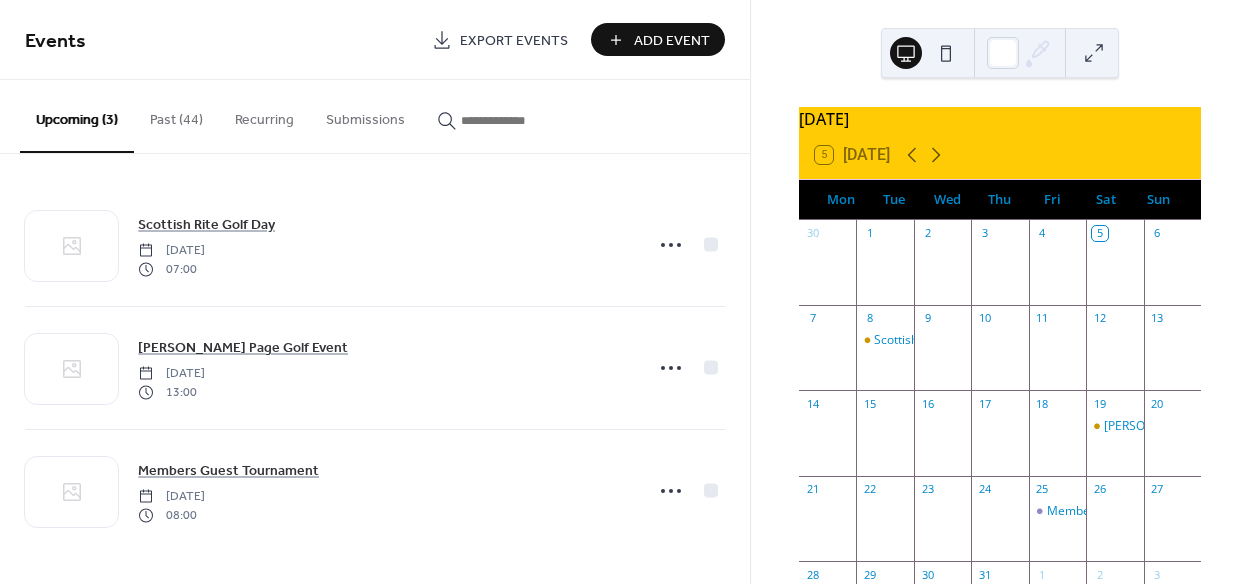 click at bounding box center (946, 53) 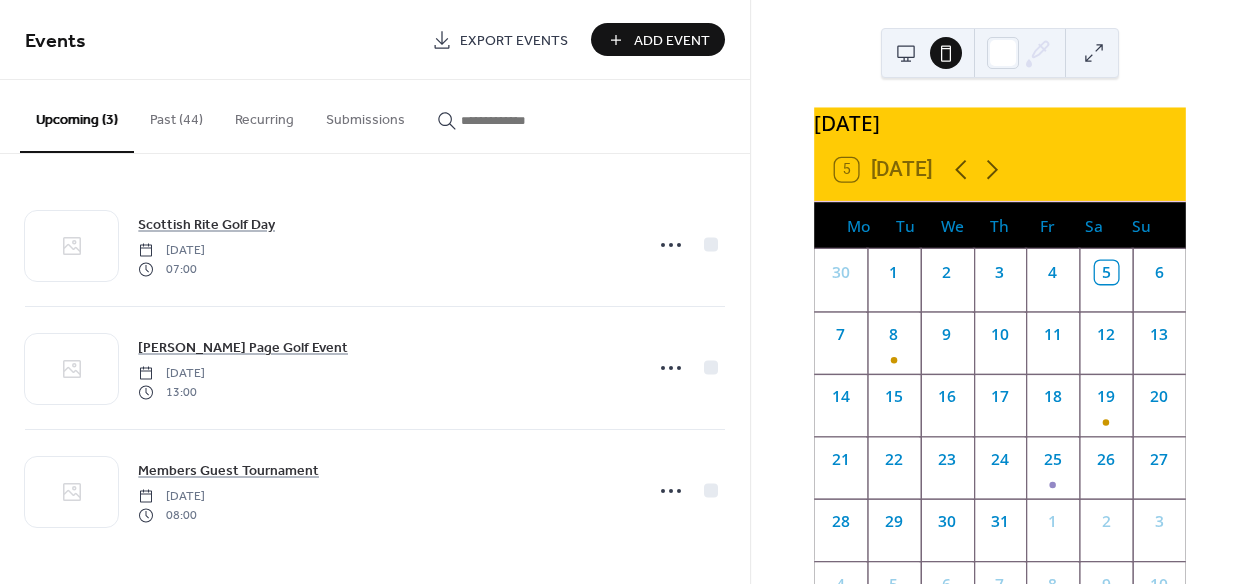 click at bounding box center [906, 53] 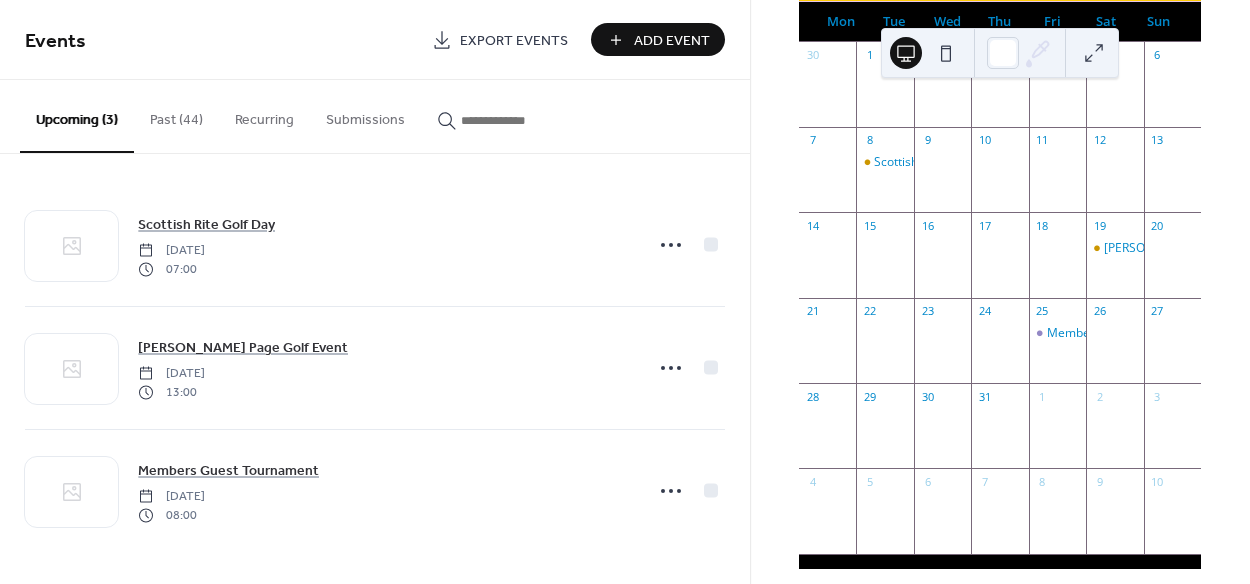 scroll, scrollTop: 181, scrollLeft: 0, axis: vertical 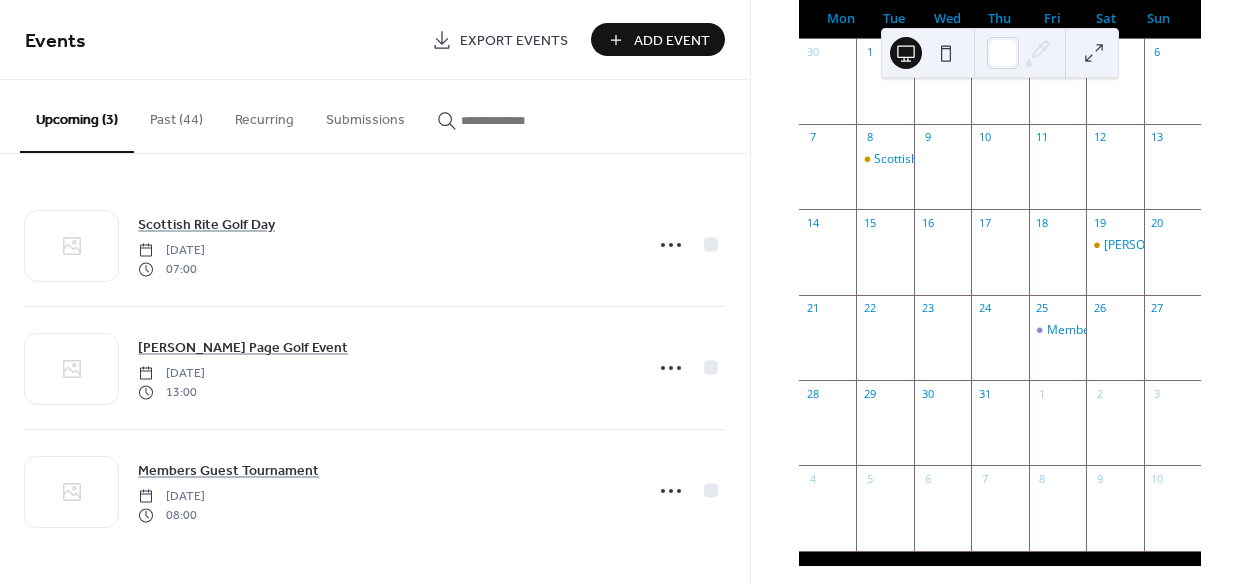 click on "Past  (44)" at bounding box center [176, 115] 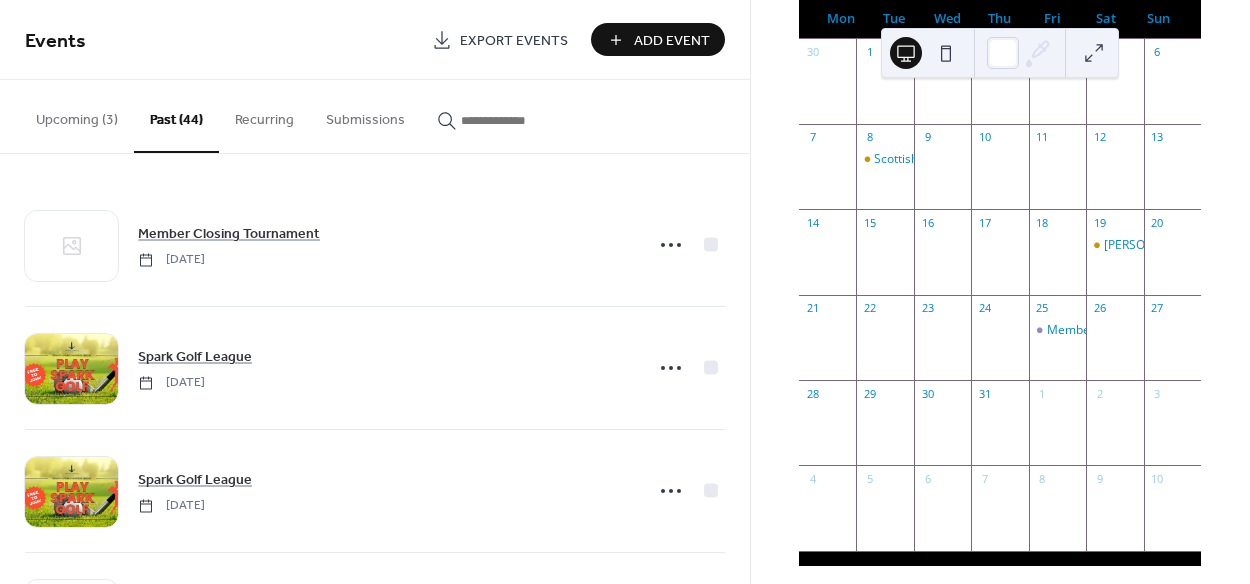 click on "Upcoming  (3)" at bounding box center (77, 115) 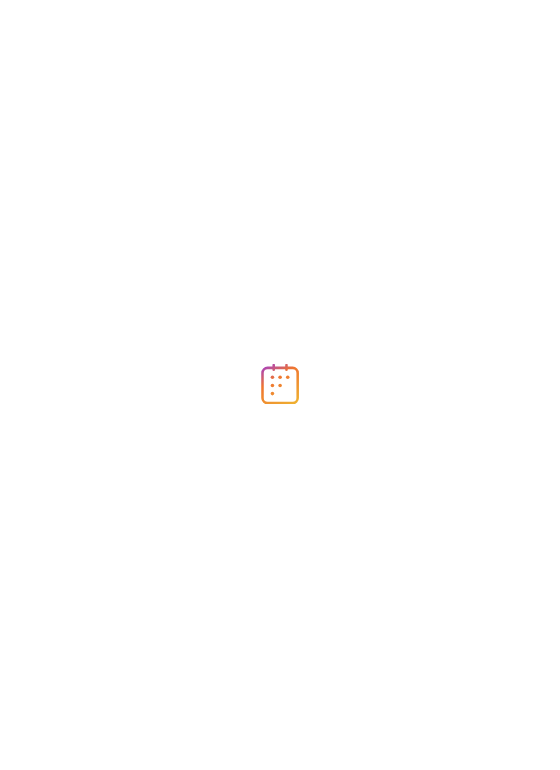 scroll, scrollTop: 0, scrollLeft: 0, axis: both 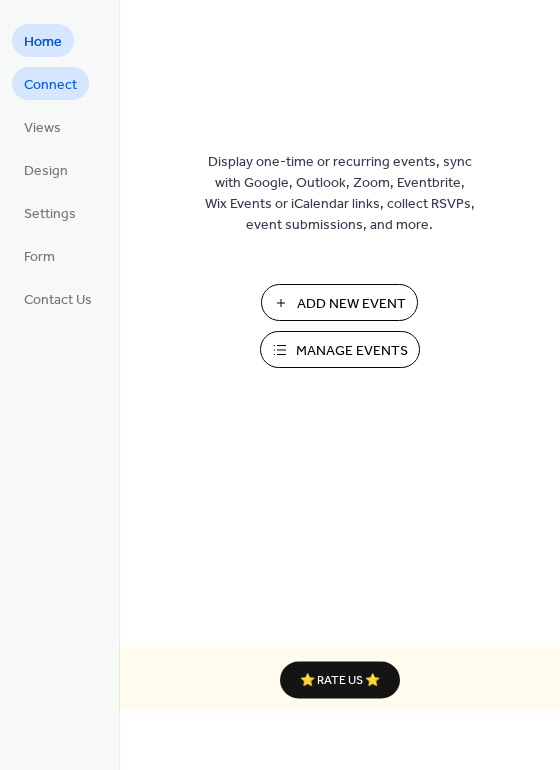 click on "Connect" at bounding box center [50, 85] 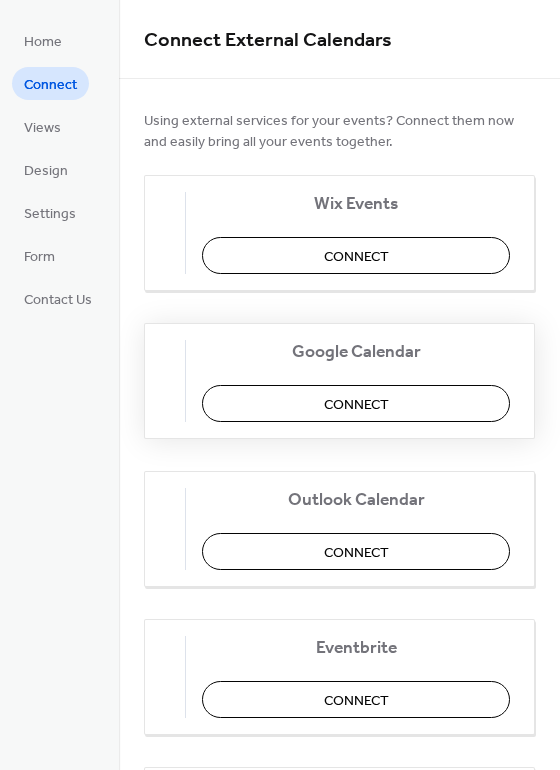 scroll, scrollTop: 0, scrollLeft: 0, axis: both 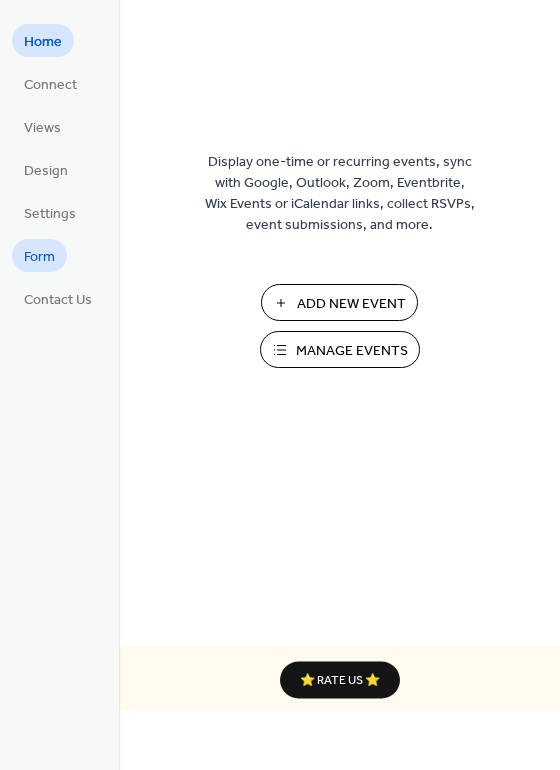 click on "Form" at bounding box center [39, 257] 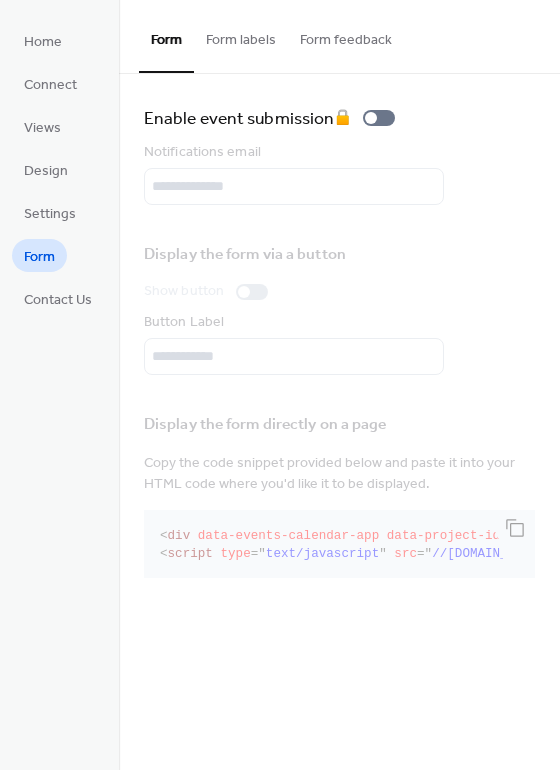 click on "Form labels" at bounding box center (241, 35) 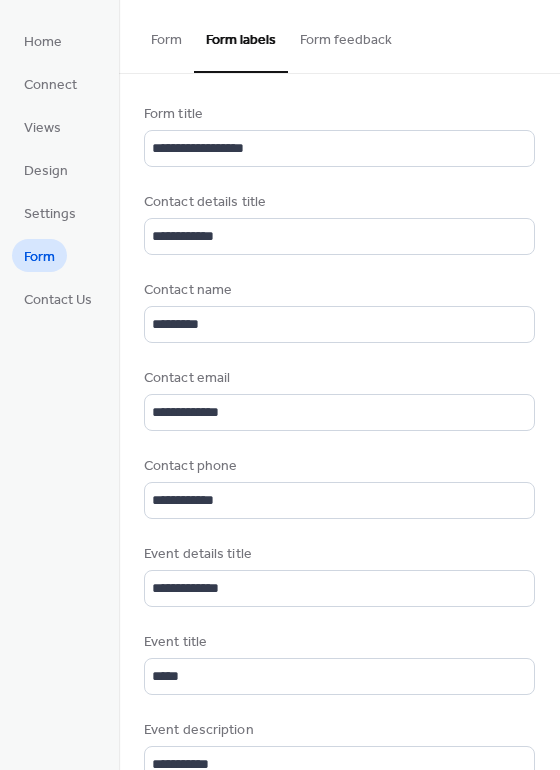 click on "Form feedback" at bounding box center (346, 35) 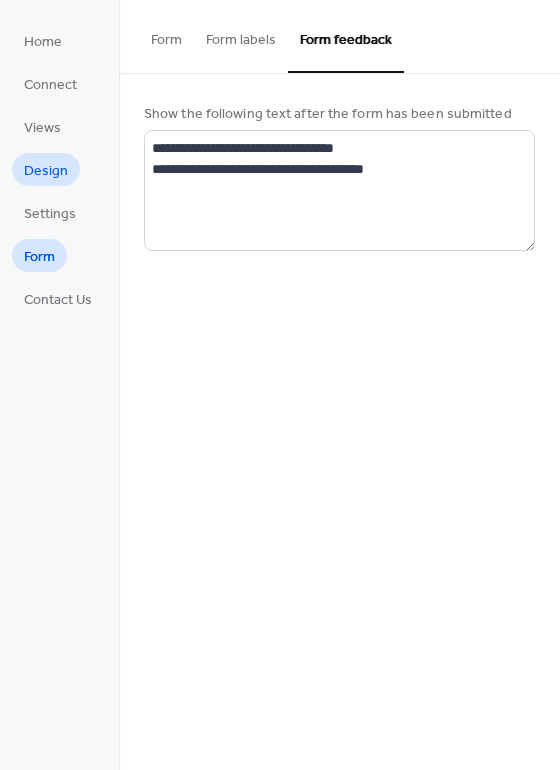 click on "Design" at bounding box center [46, 171] 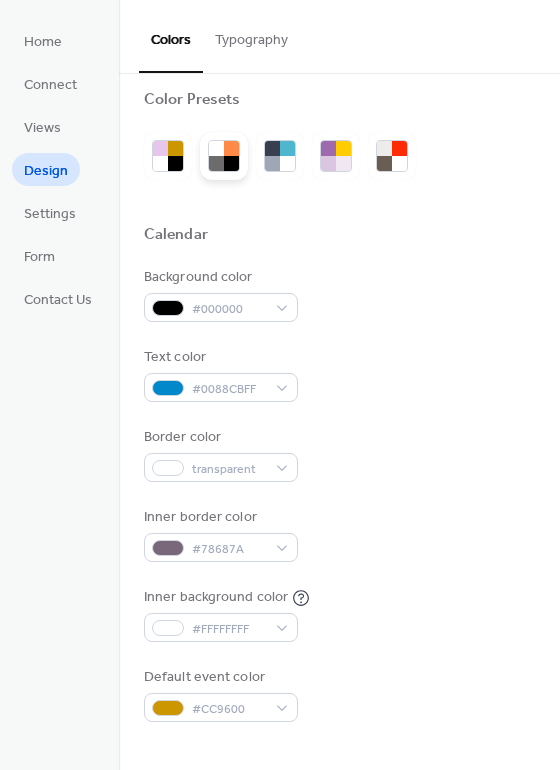 scroll, scrollTop: 0, scrollLeft: 0, axis: both 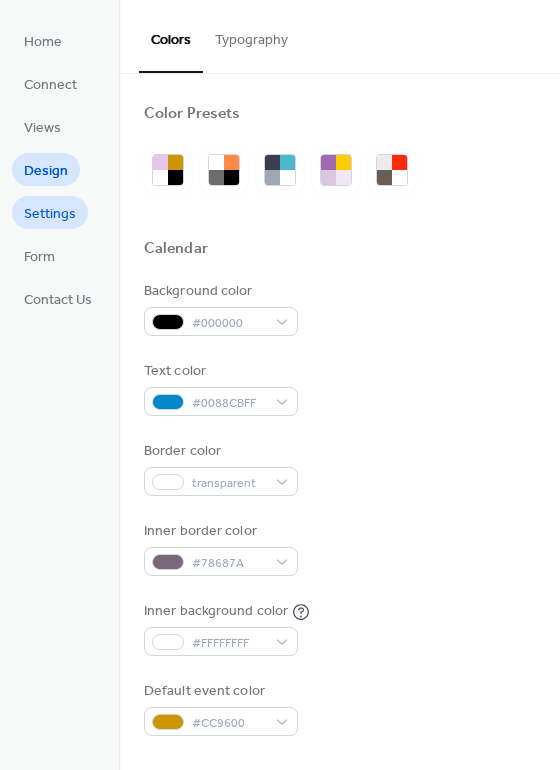 click on "Settings" at bounding box center (50, 214) 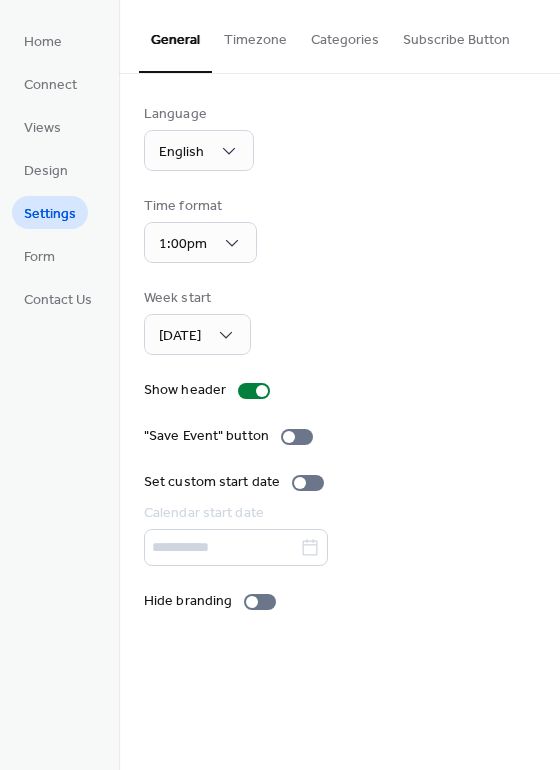 click on "Categories" at bounding box center [345, 35] 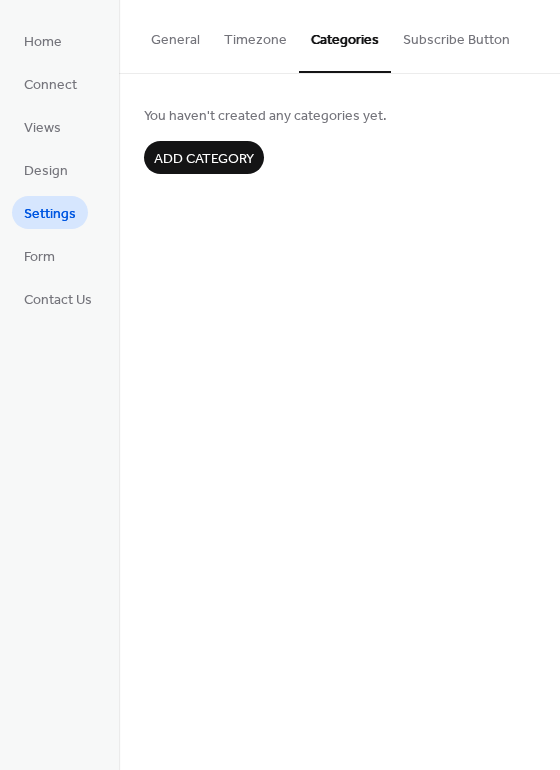 click on "Subscribe Button" at bounding box center (456, 35) 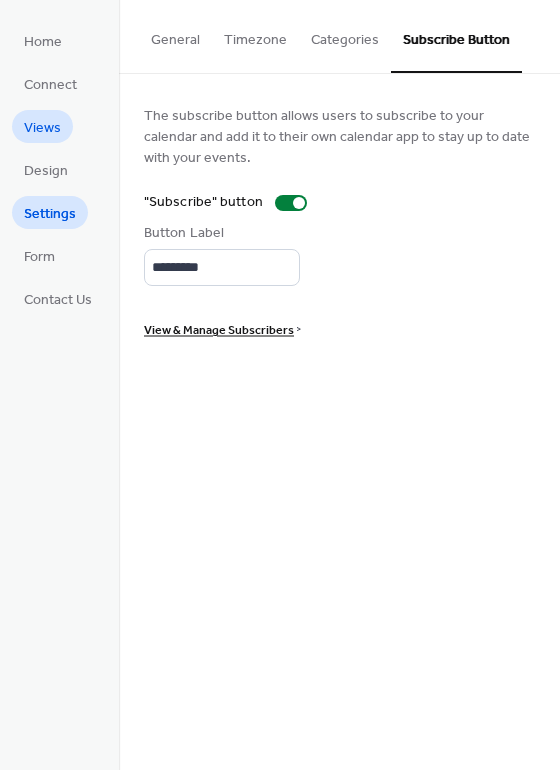 click on "Views" at bounding box center [42, 128] 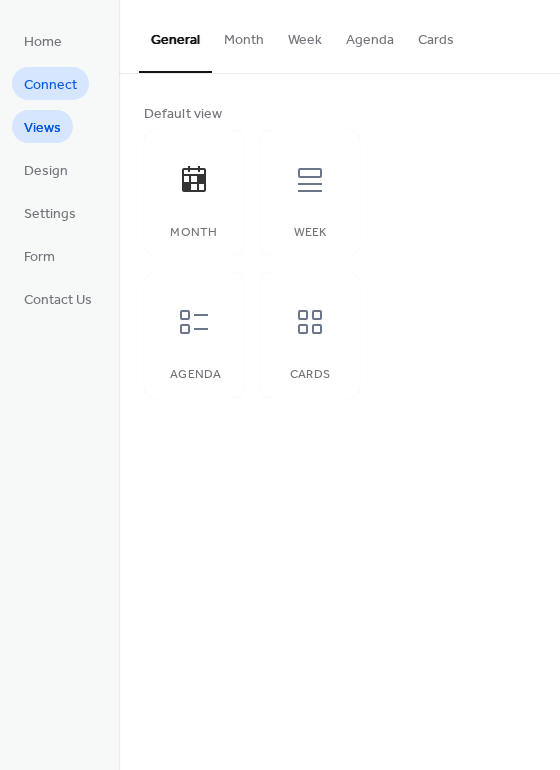 click on "Connect" at bounding box center [50, 85] 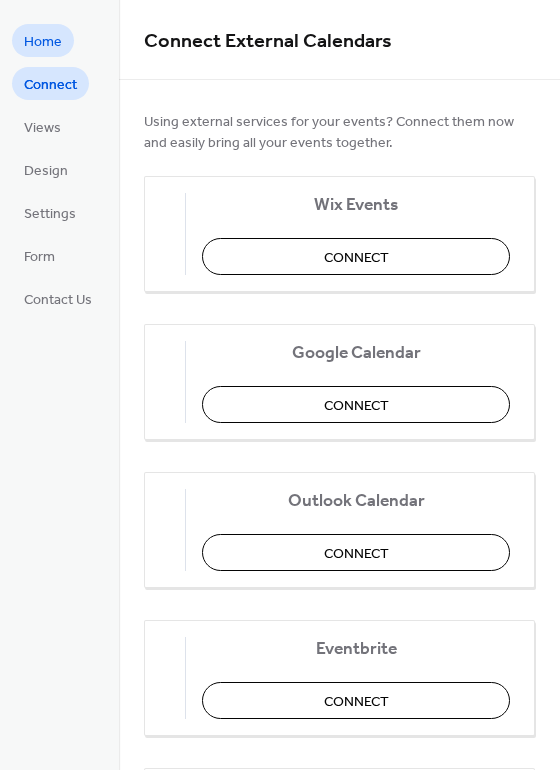 click on "Home" at bounding box center [43, 42] 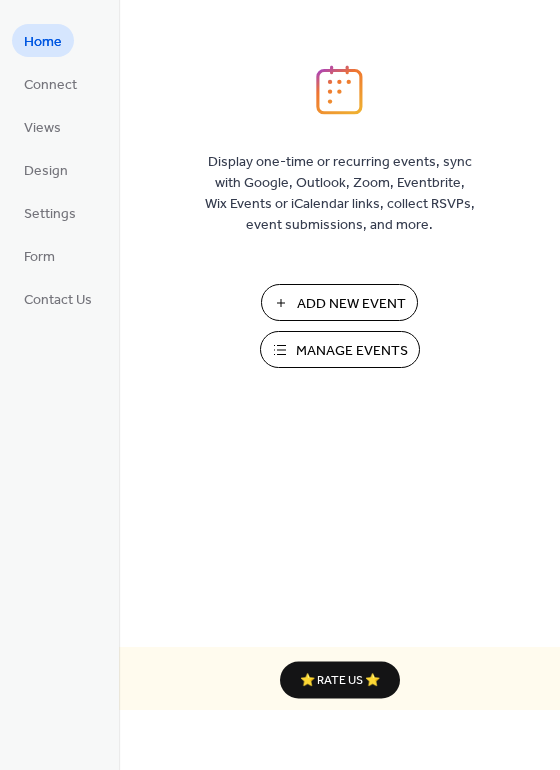 click on "Add New Event" at bounding box center [351, 304] 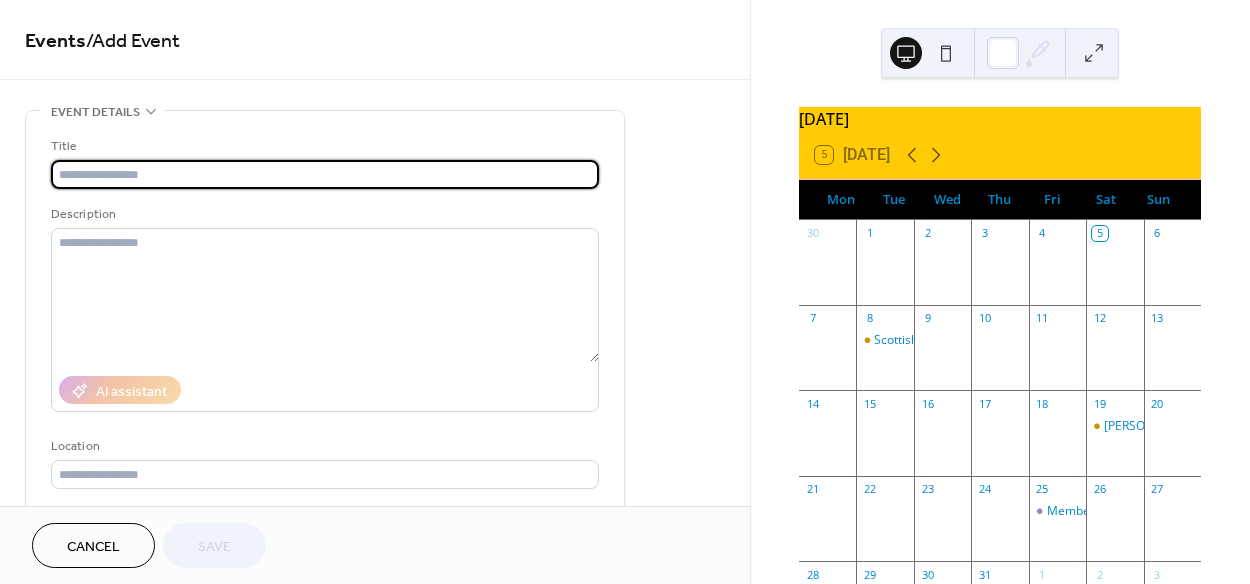 scroll, scrollTop: 0, scrollLeft: 0, axis: both 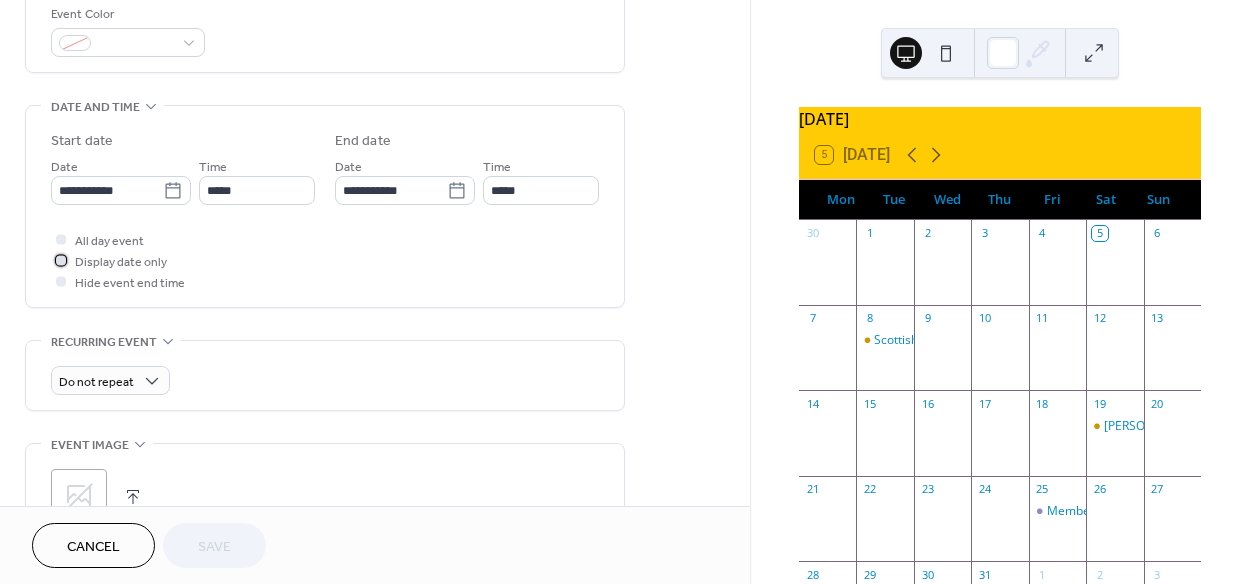 click at bounding box center (61, 260) 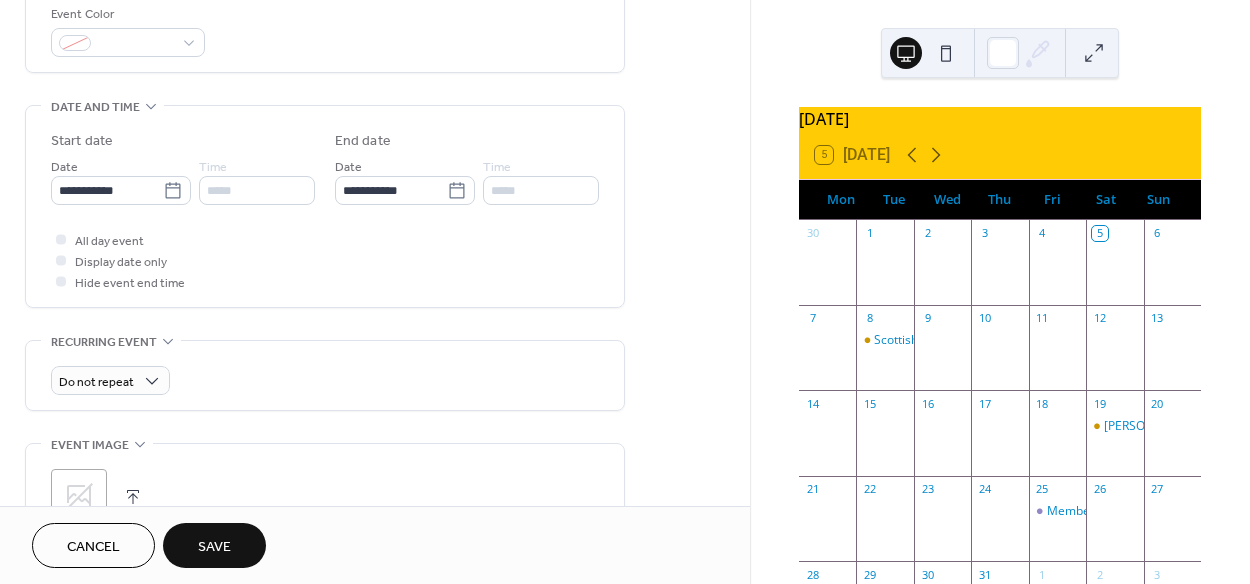 click at bounding box center (61, 281) 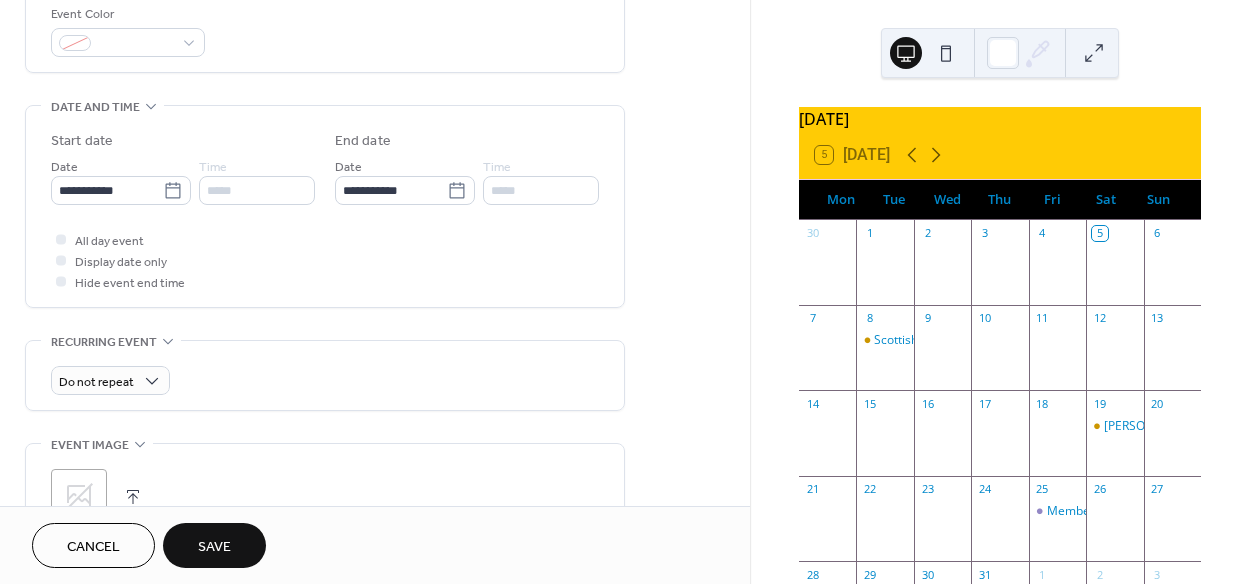 click at bounding box center [61, 281] 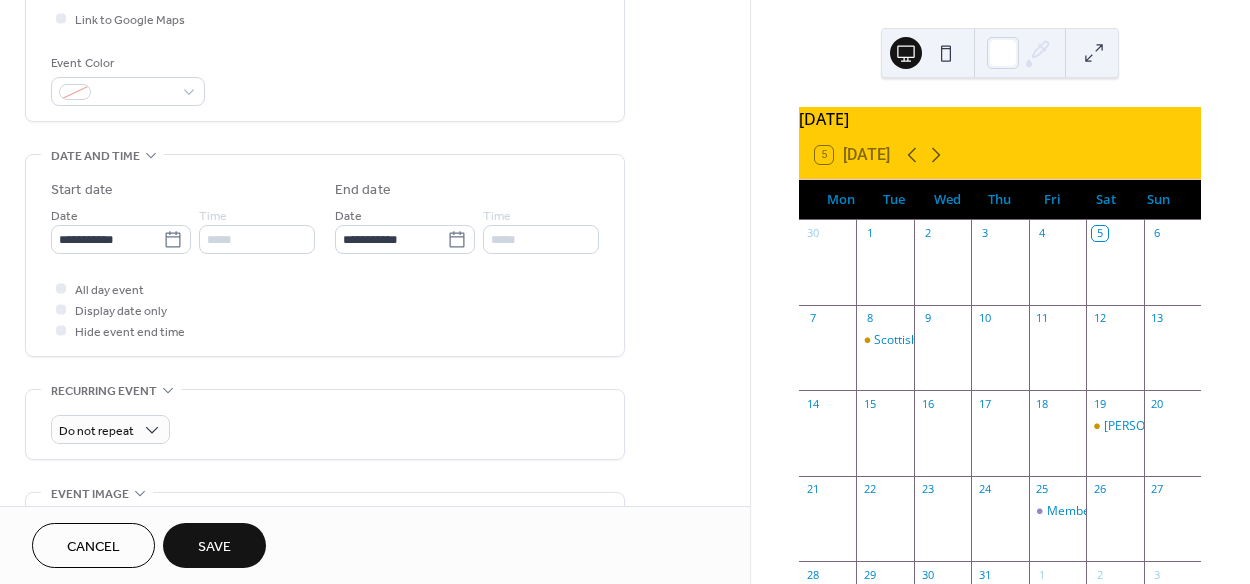 scroll, scrollTop: 454, scrollLeft: 0, axis: vertical 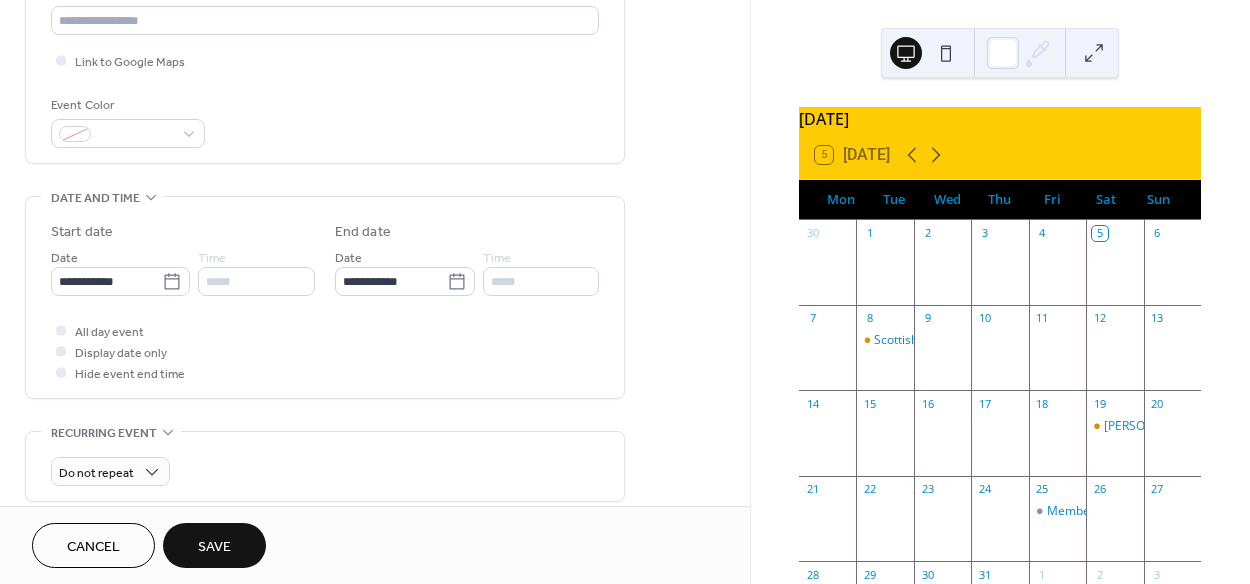 click on "All day event Display date only Hide event end time" at bounding box center (325, 351) 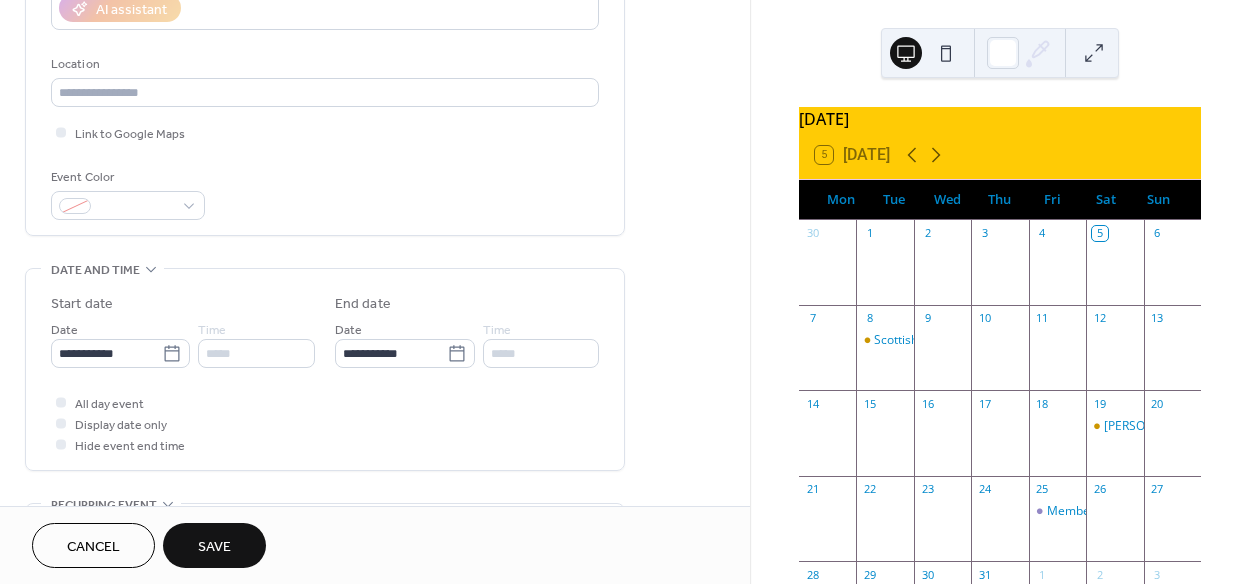 scroll, scrollTop: 454, scrollLeft: 0, axis: vertical 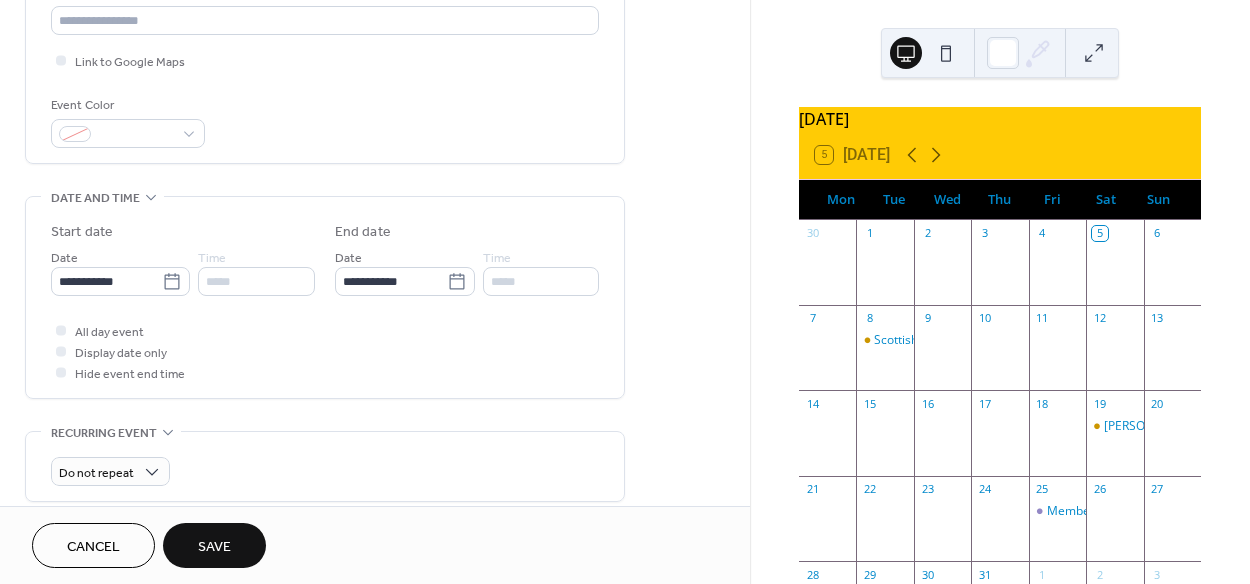 click on "Cancel" at bounding box center [93, 547] 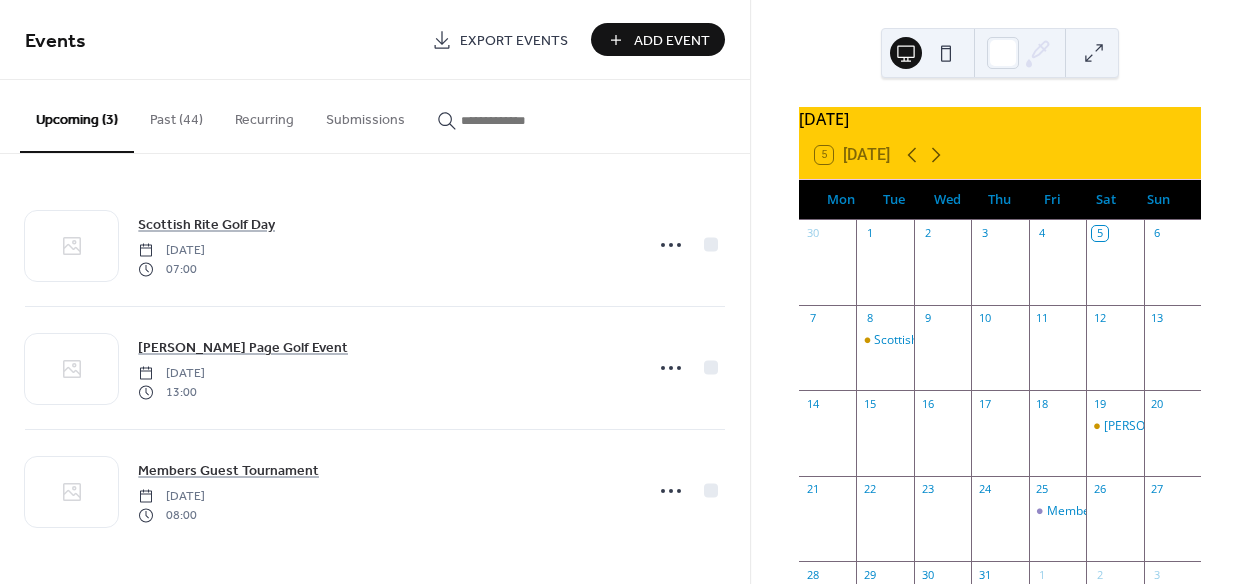 click at bounding box center (946, 53) 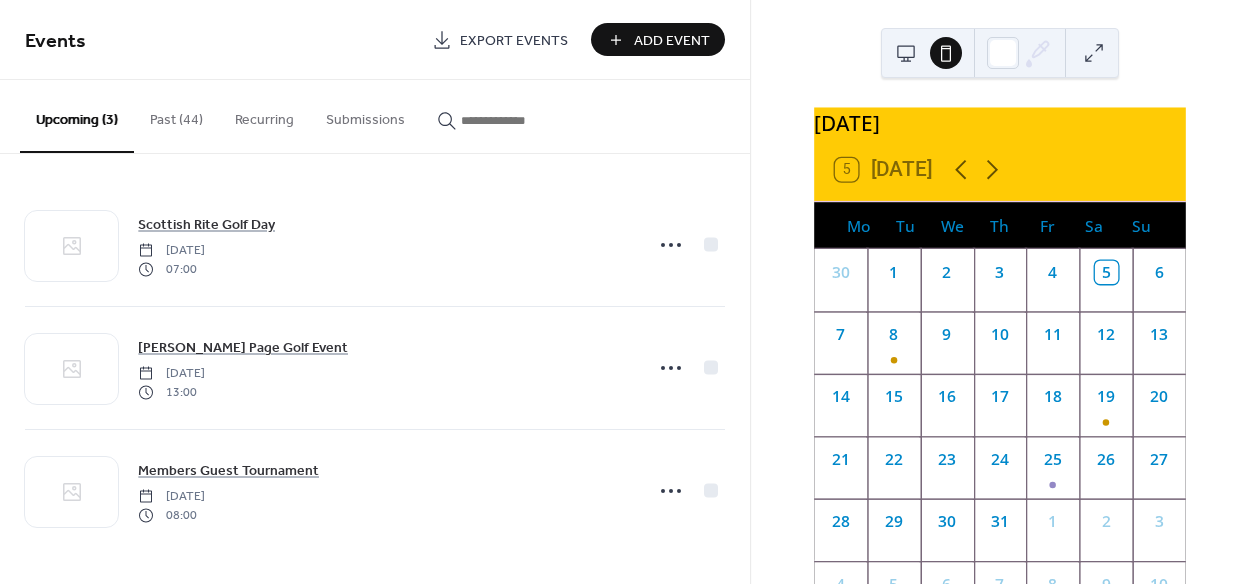 click at bounding box center [906, 53] 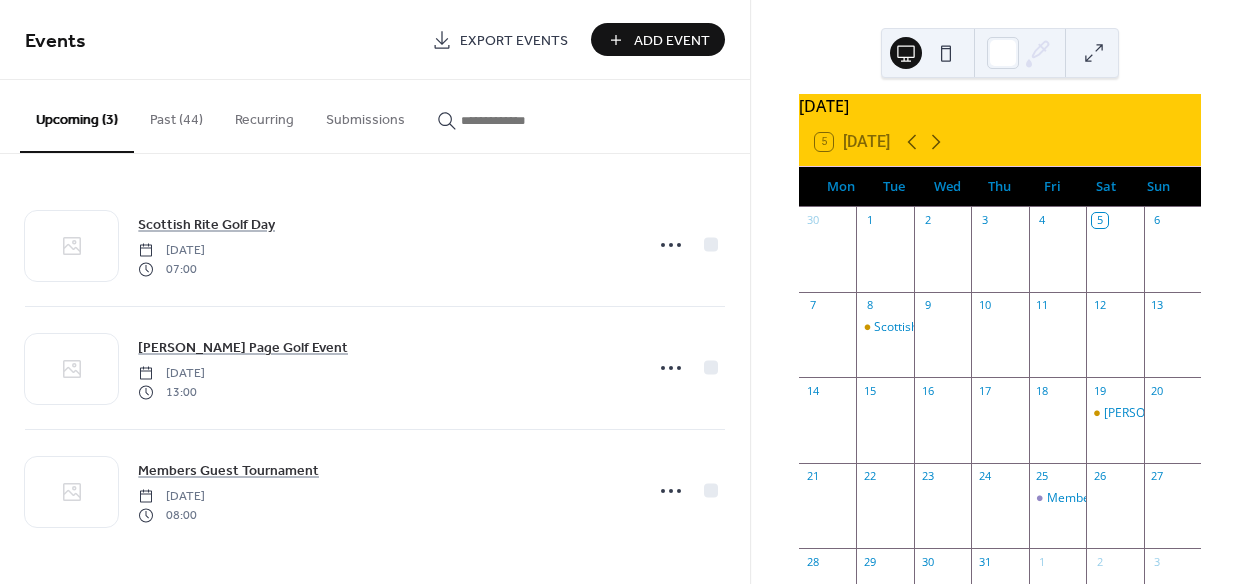 scroll, scrollTop: 0, scrollLeft: 0, axis: both 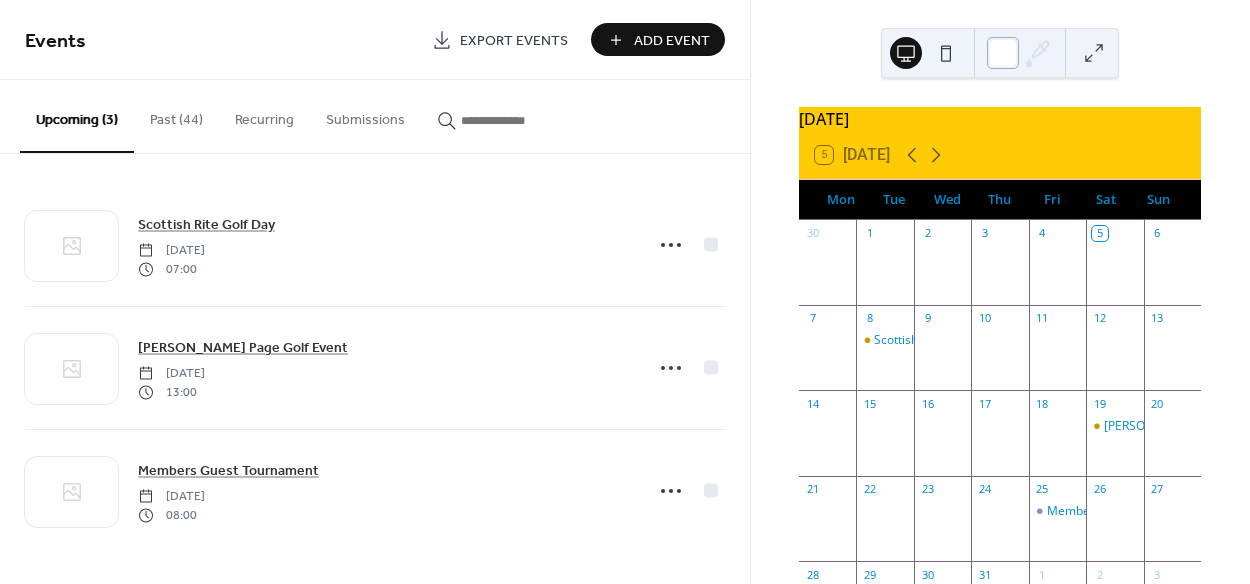 click at bounding box center (1003, 53) 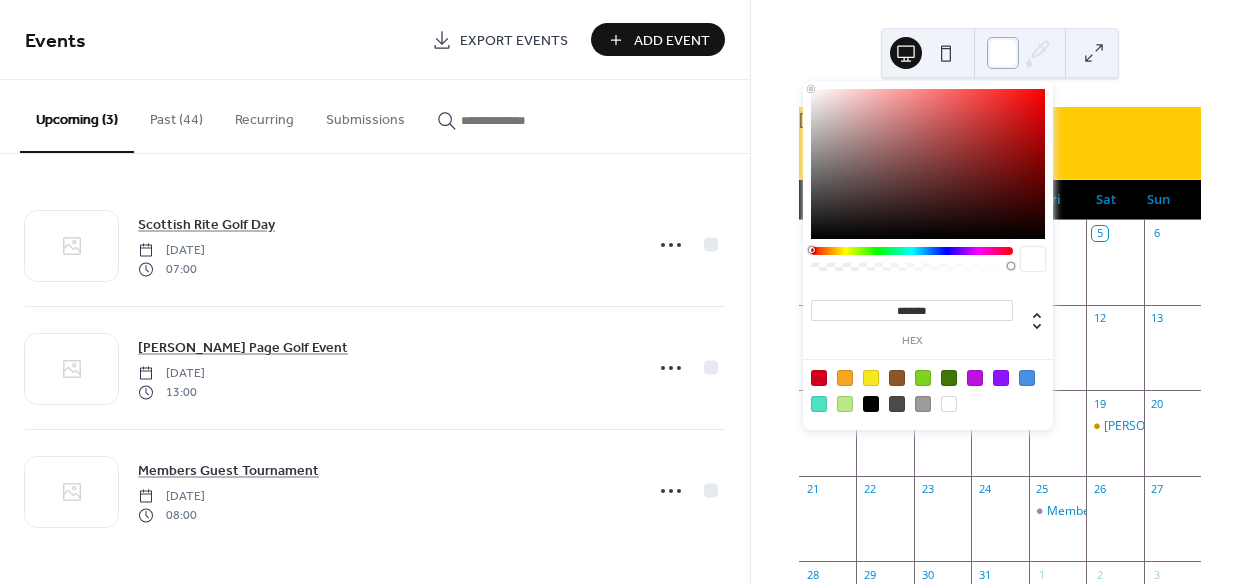 click at bounding box center [1003, 53] 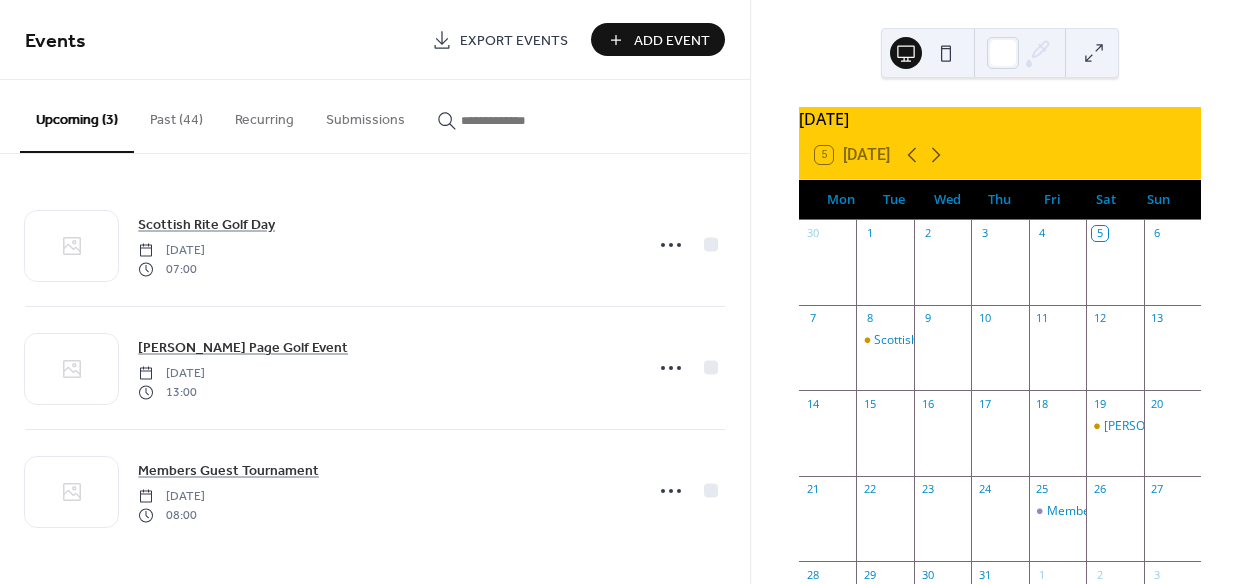 click at bounding box center [1094, 53] 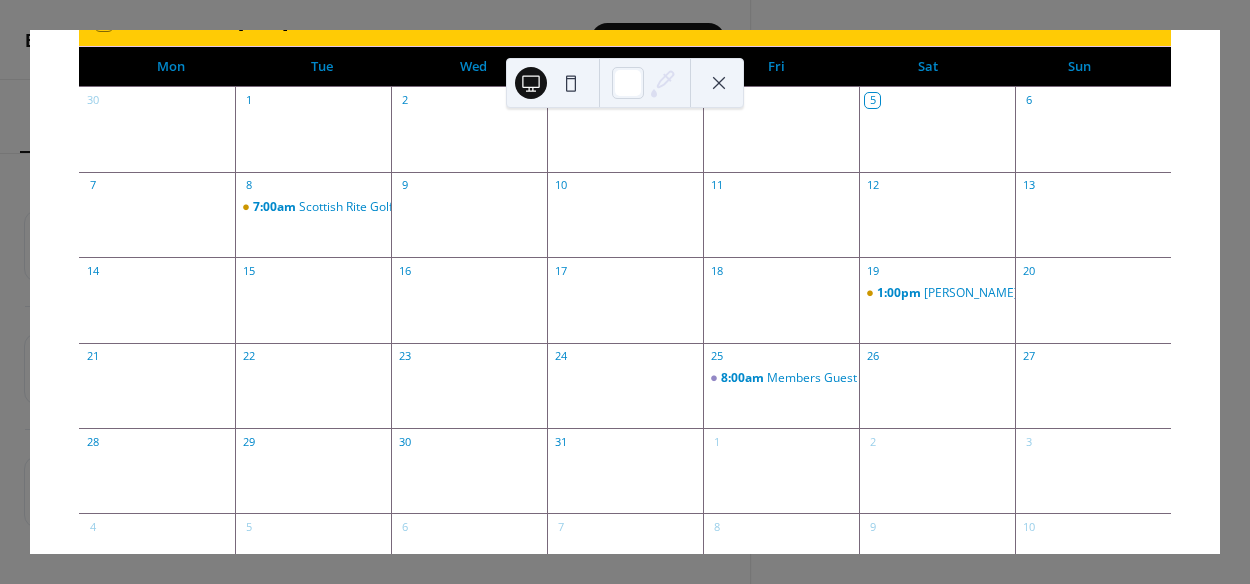 scroll, scrollTop: 0, scrollLeft: 0, axis: both 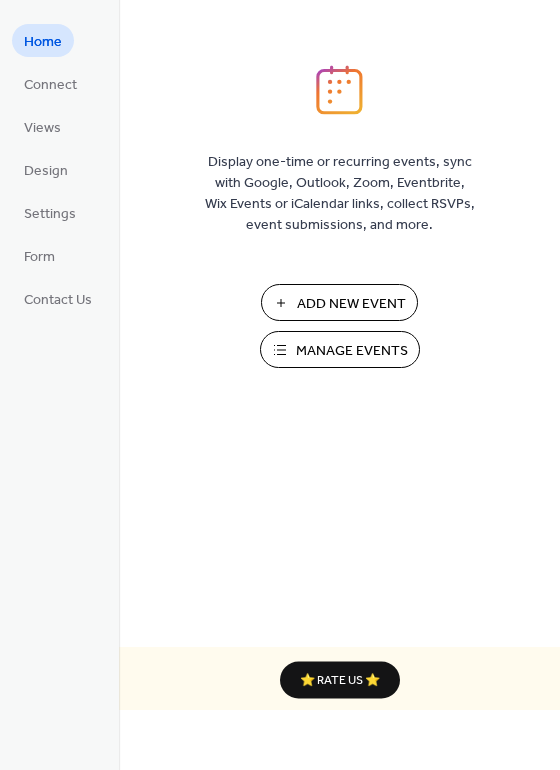 click on "Manage Events" at bounding box center [352, 351] 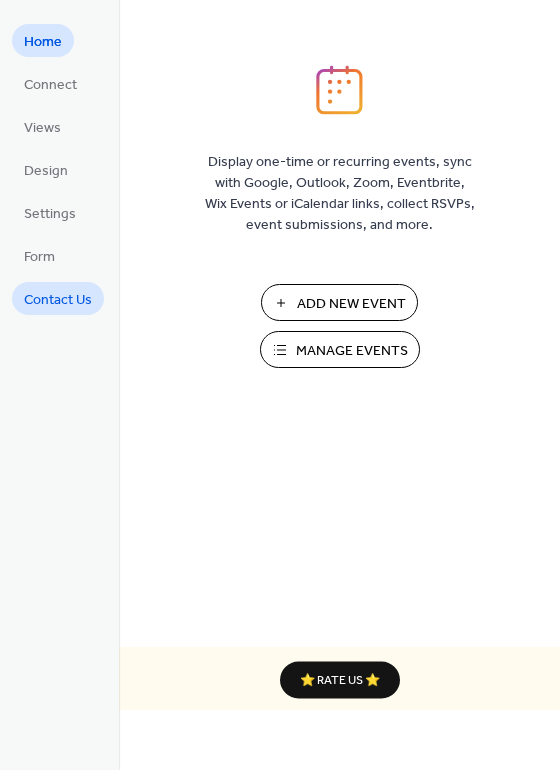 click on "Contact Us" at bounding box center (58, 300) 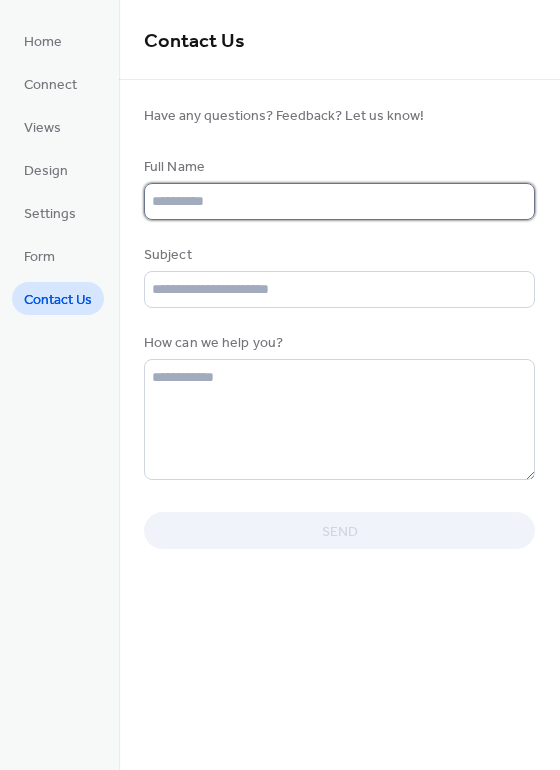 click at bounding box center (339, 201) 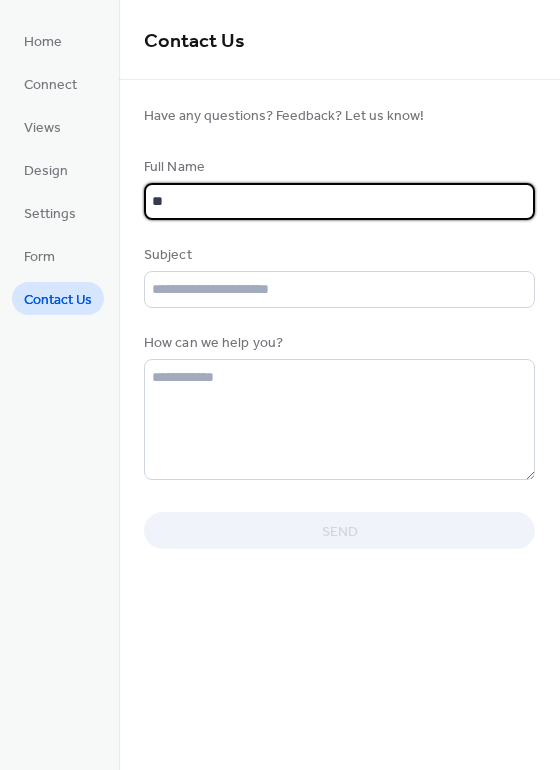 type on "*" 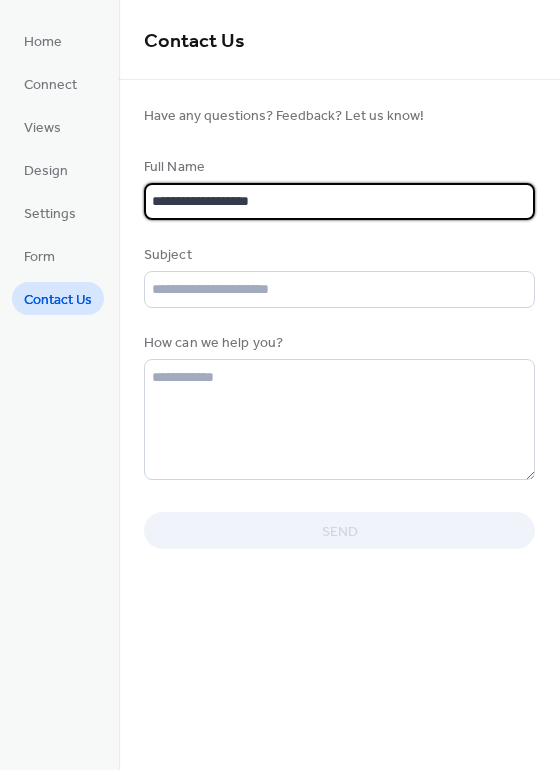 type on "**********" 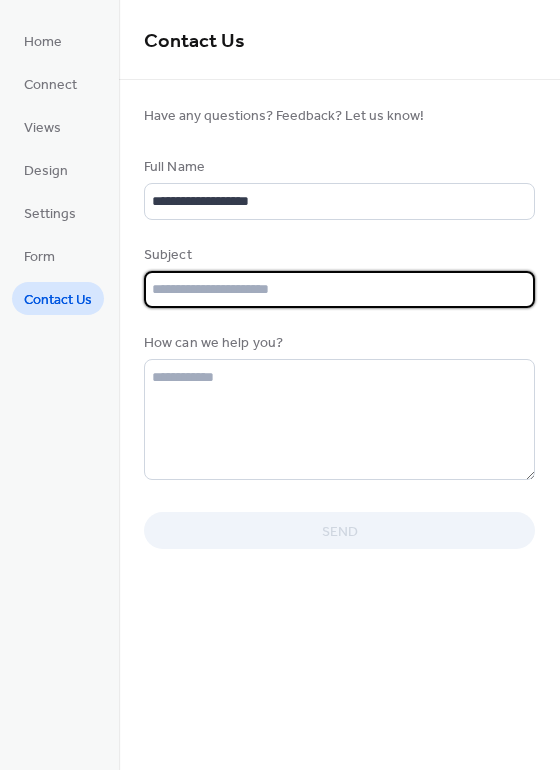 click at bounding box center (339, 289) 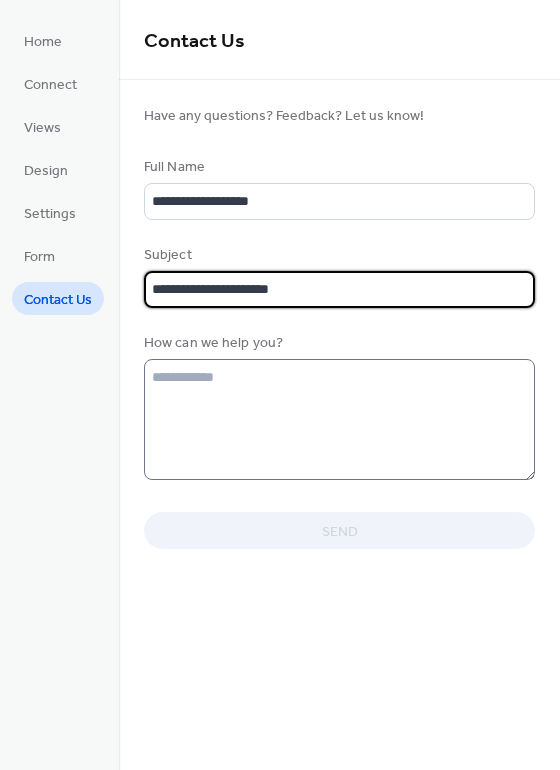 type on "**********" 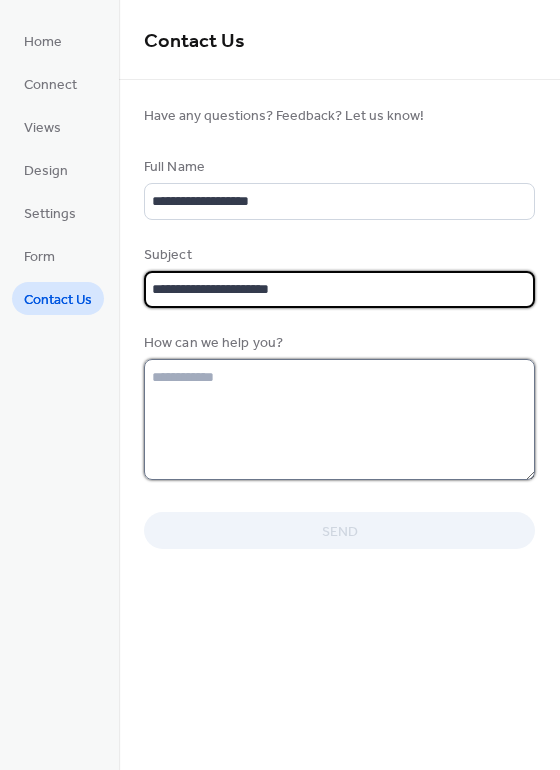 click at bounding box center (339, 419) 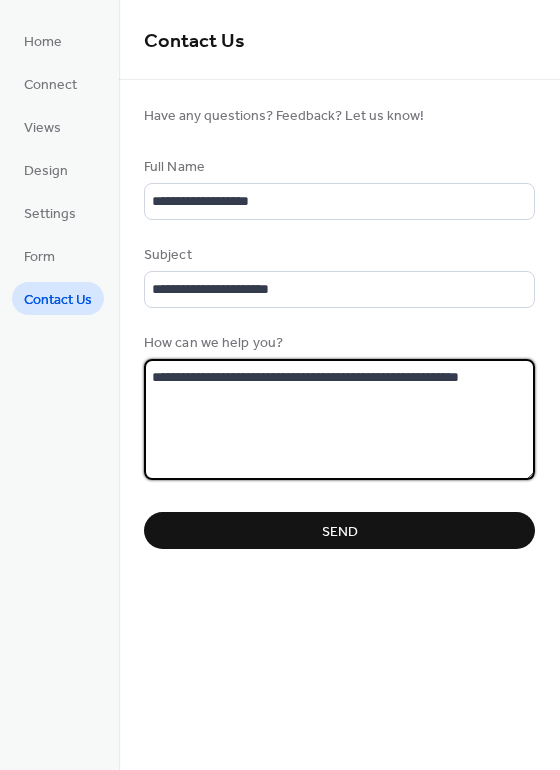 type on "**********" 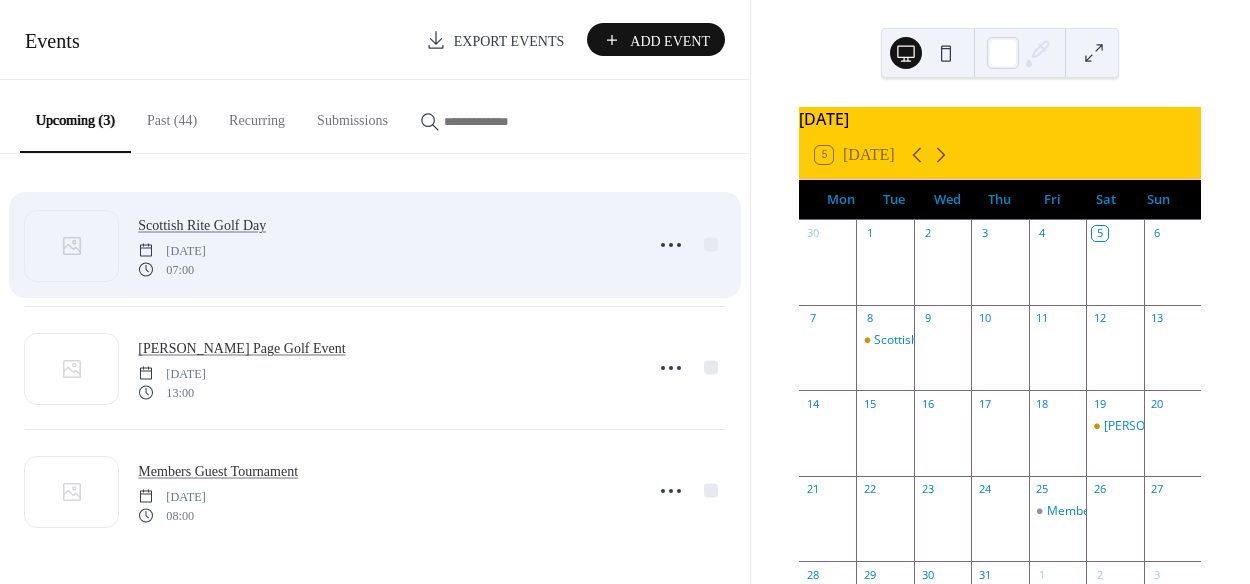 scroll, scrollTop: 0, scrollLeft: 0, axis: both 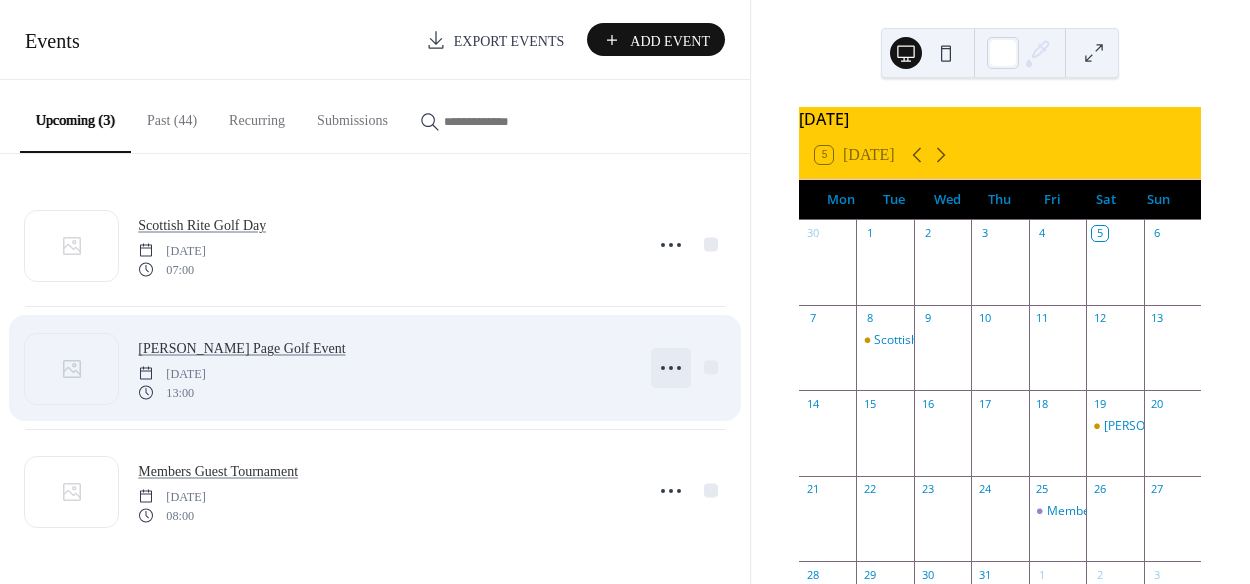 click 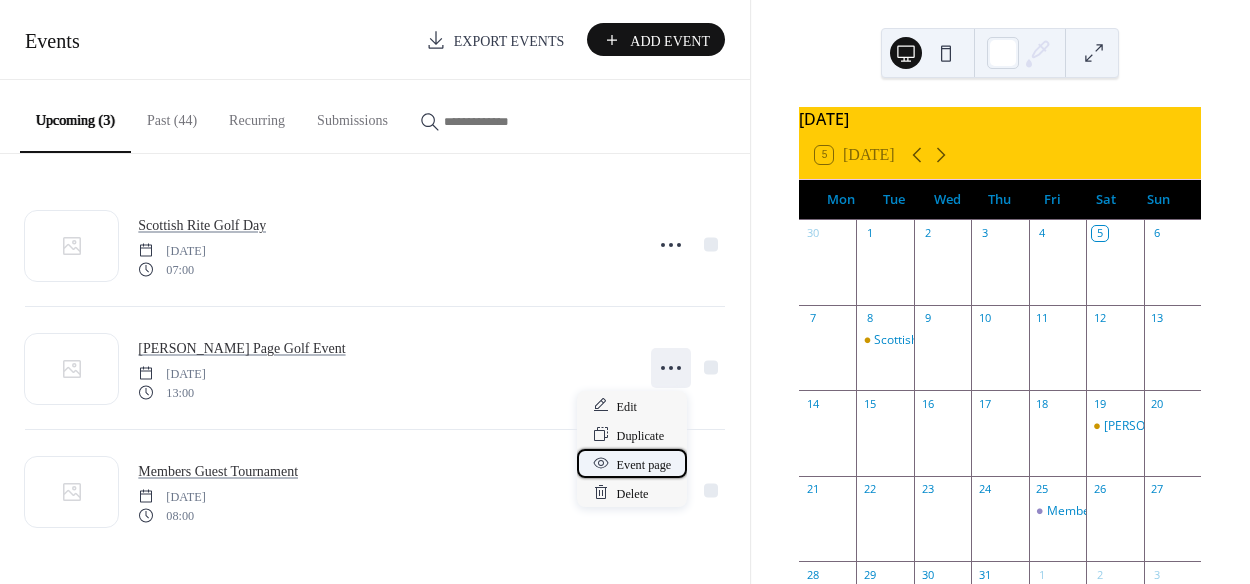 click 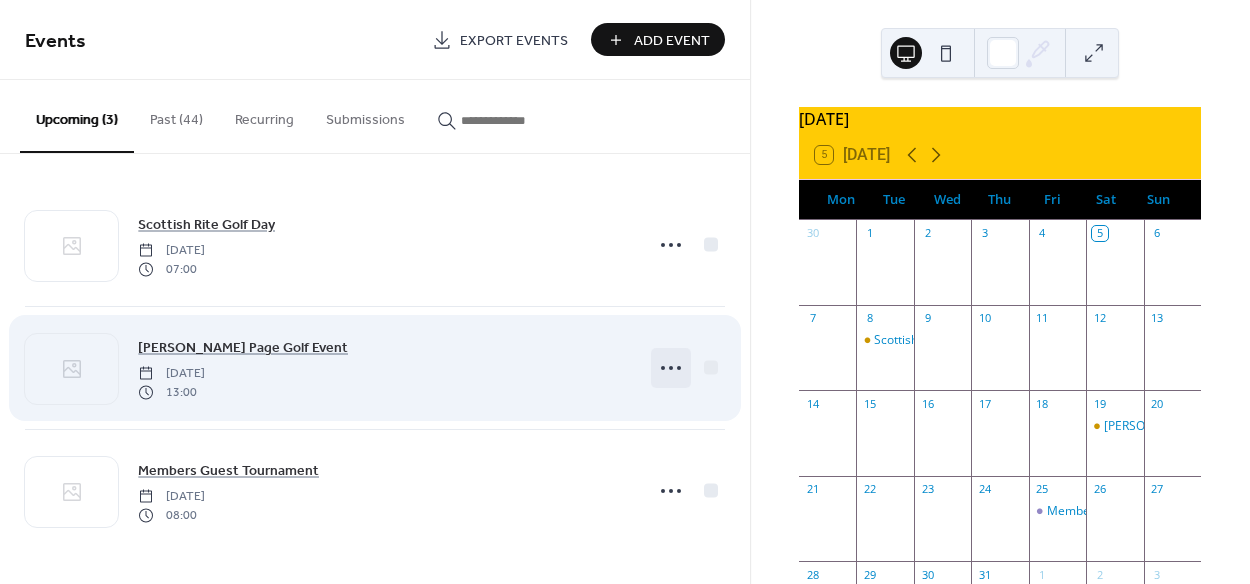 click 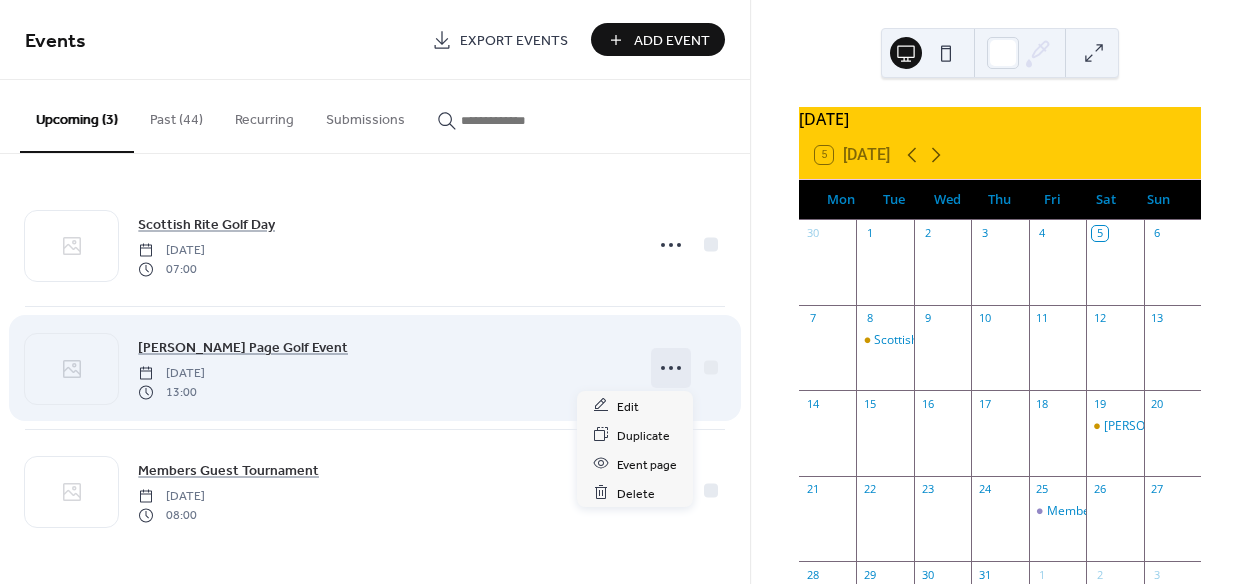 click 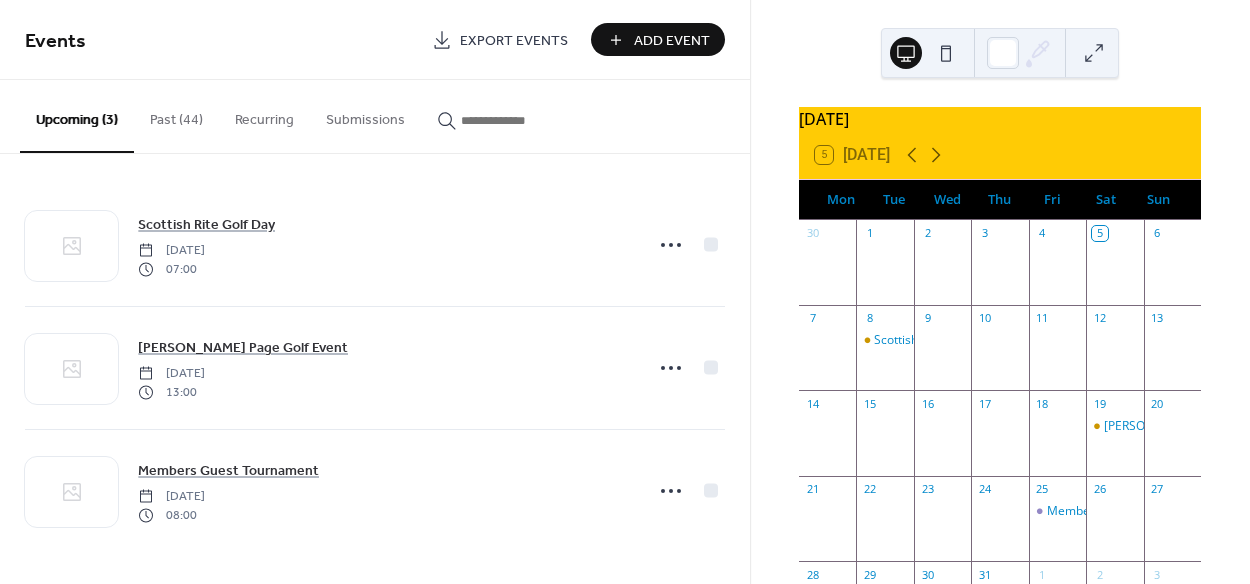 click at bounding box center (946, 53) 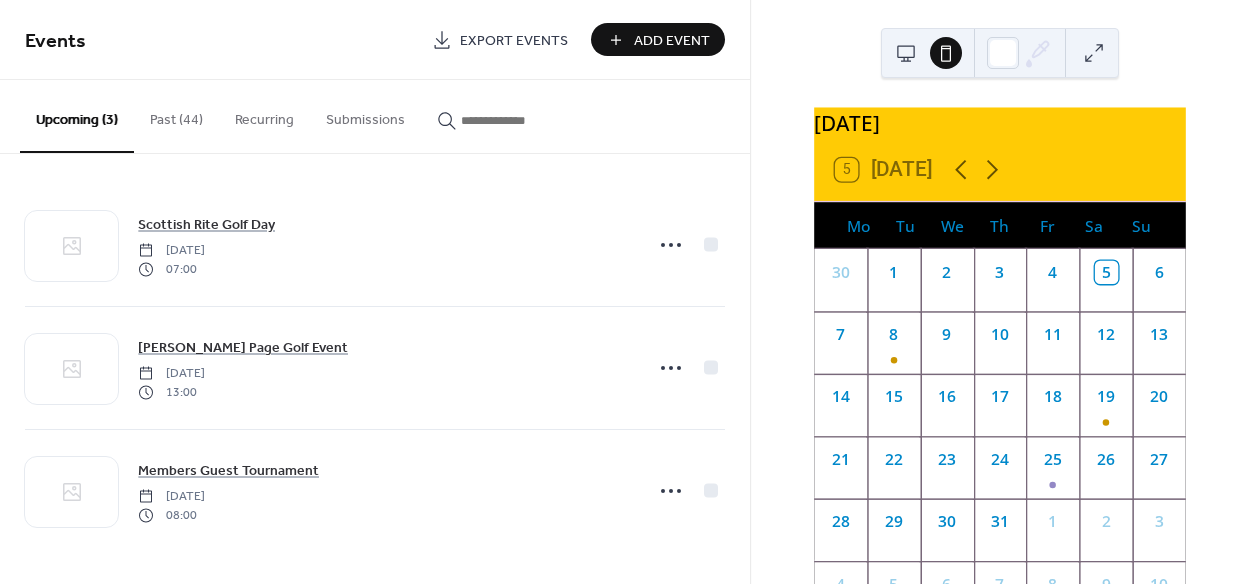 scroll, scrollTop: 151, scrollLeft: 0, axis: vertical 